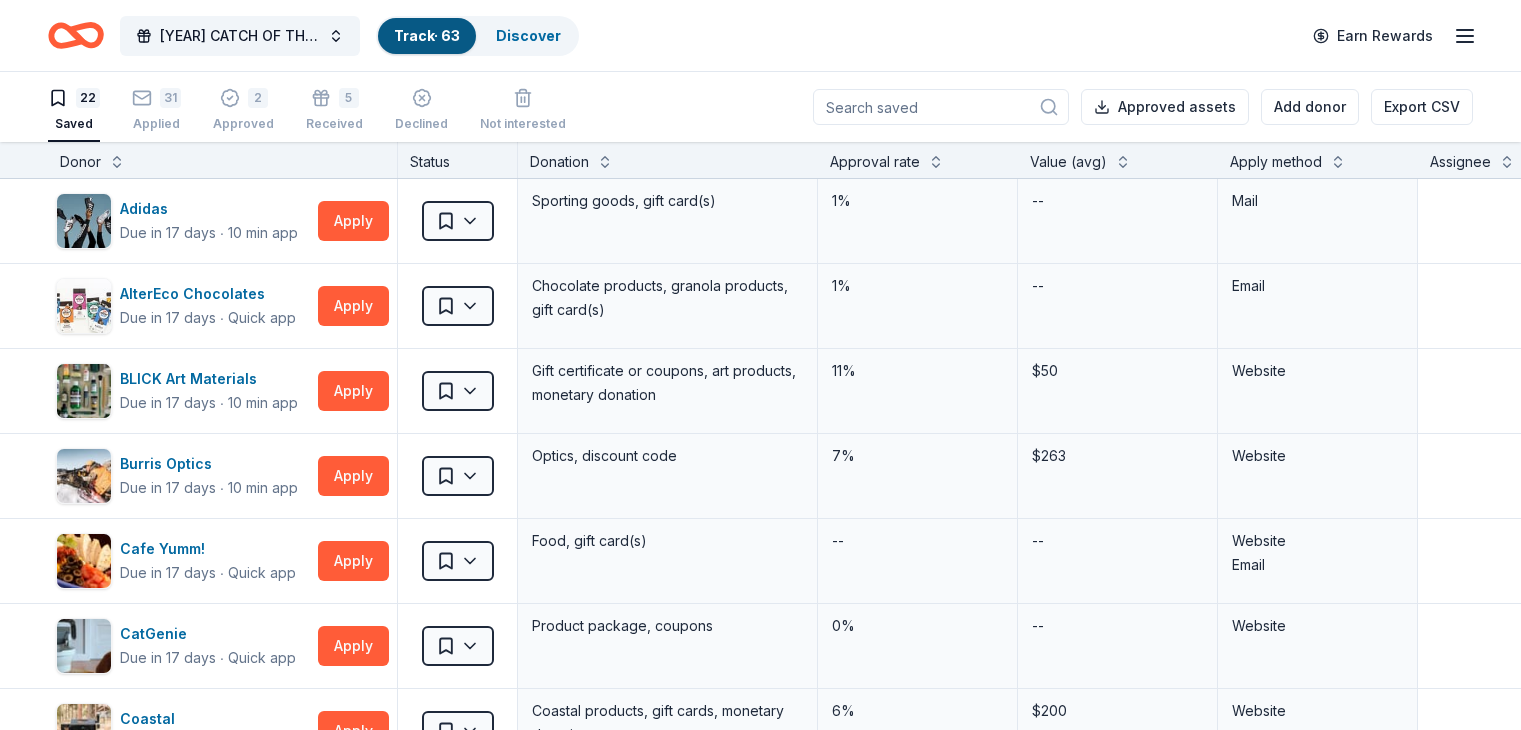 scroll, scrollTop: 0, scrollLeft: 0, axis: both 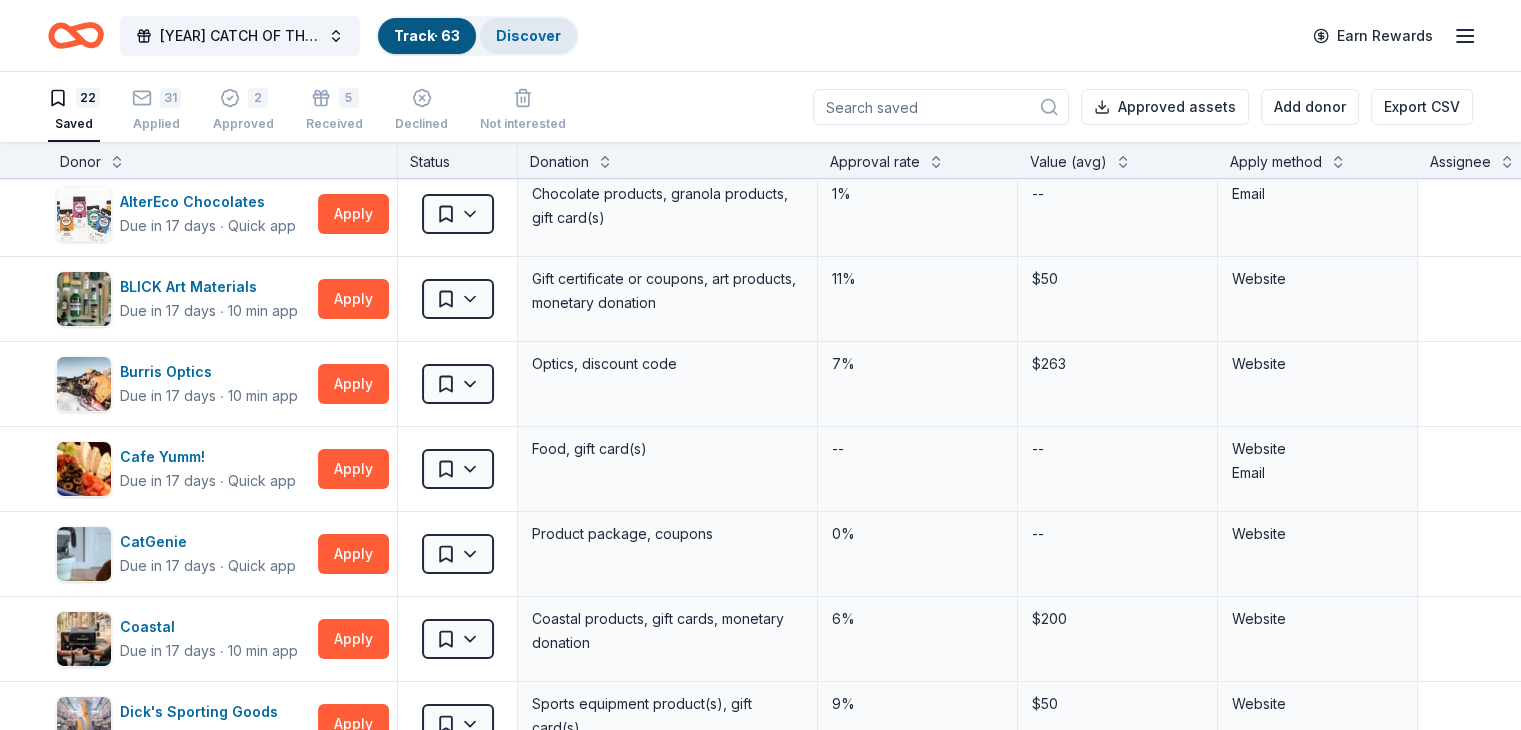 click on "Discover" at bounding box center [528, 35] 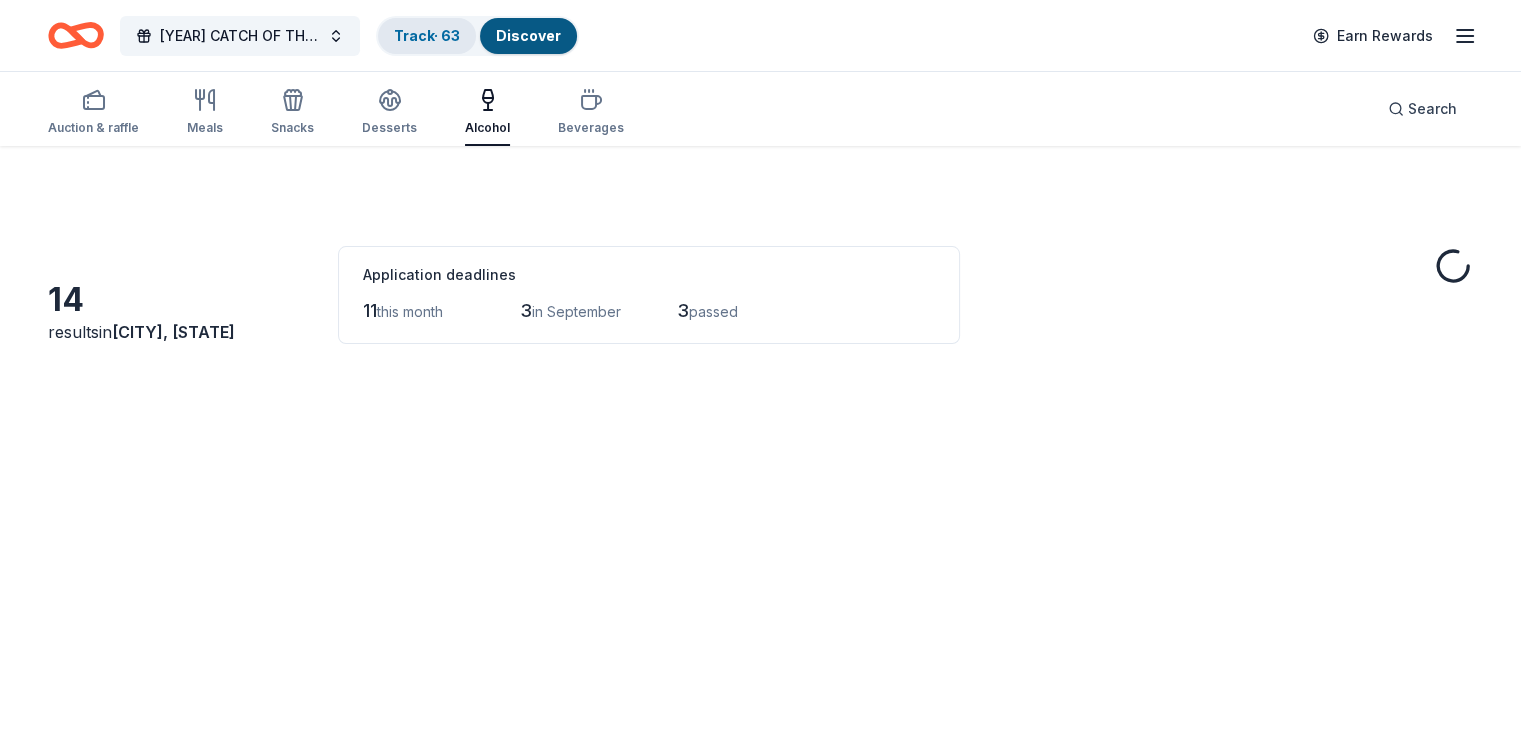 scroll, scrollTop: 0, scrollLeft: 0, axis: both 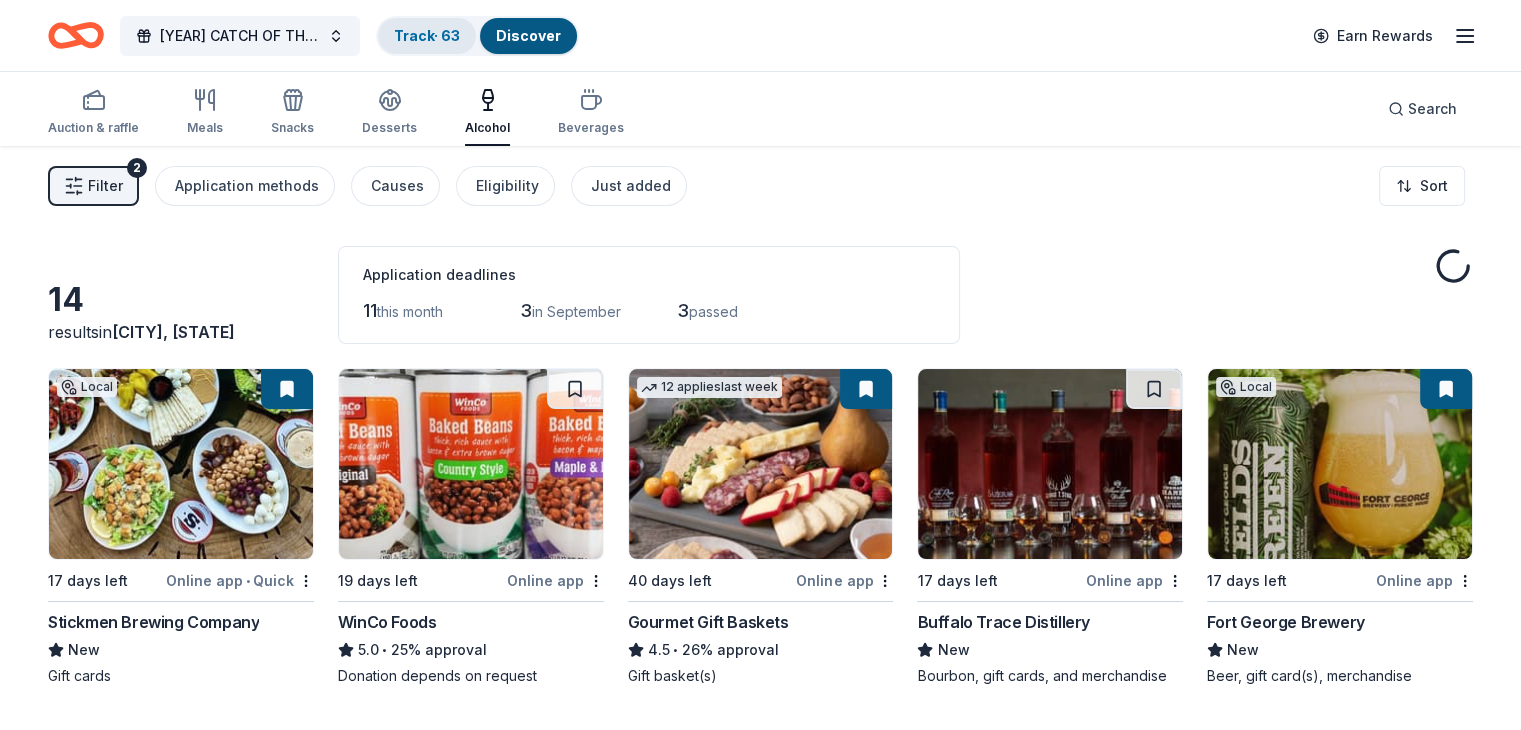 click on "Track  · 63" at bounding box center (427, 35) 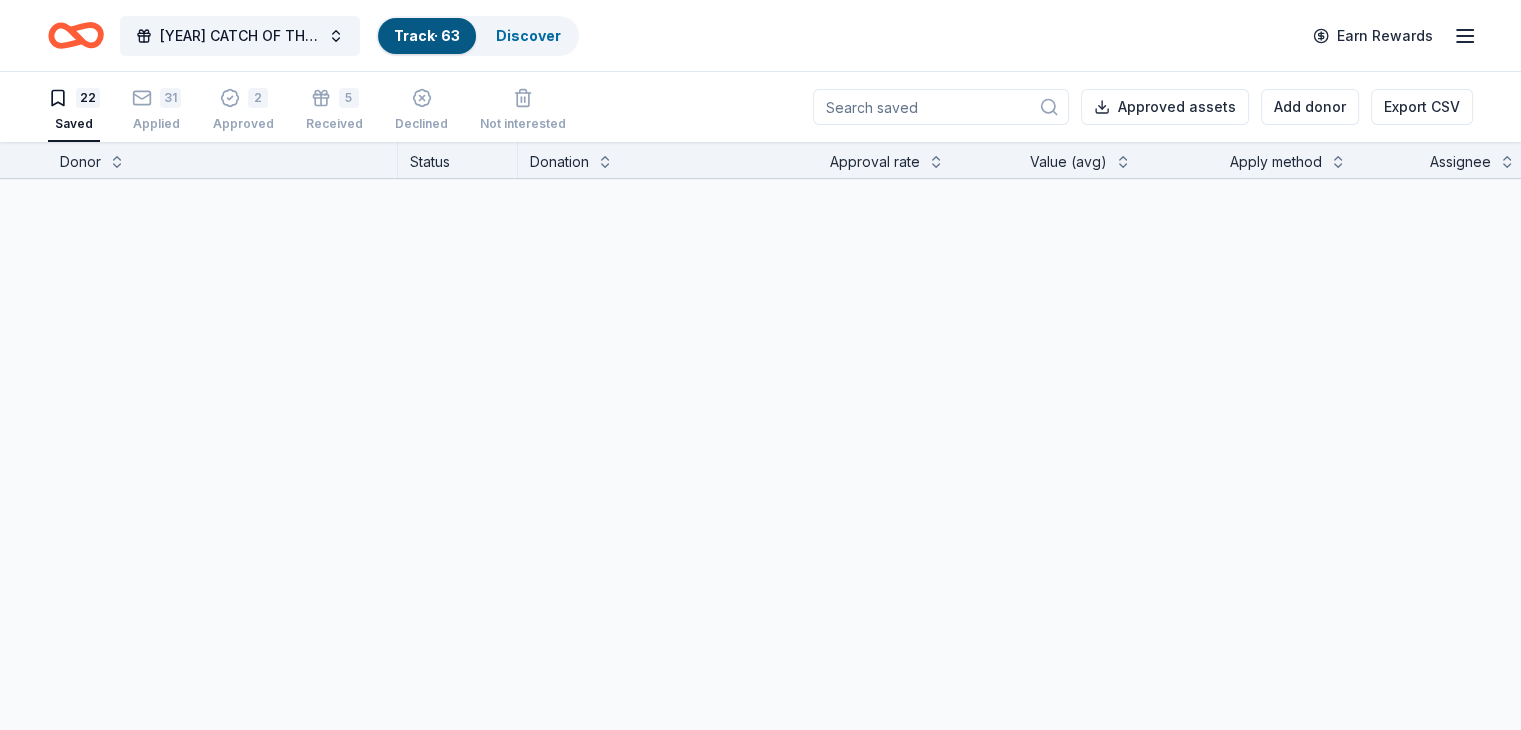 scroll, scrollTop: 0, scrollLeft: 0, axis: both 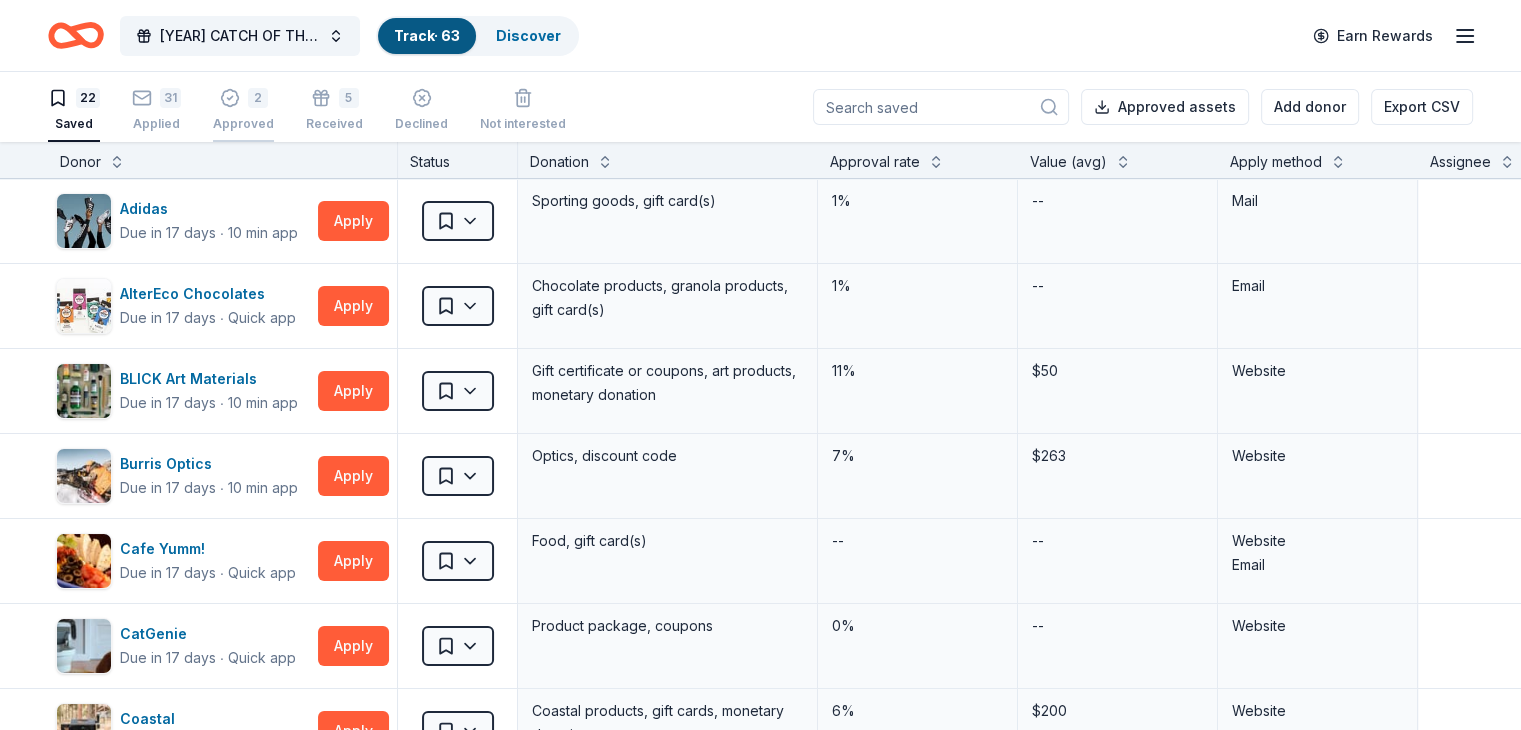 click on "2 Approved" at bounding box center [243, 110] 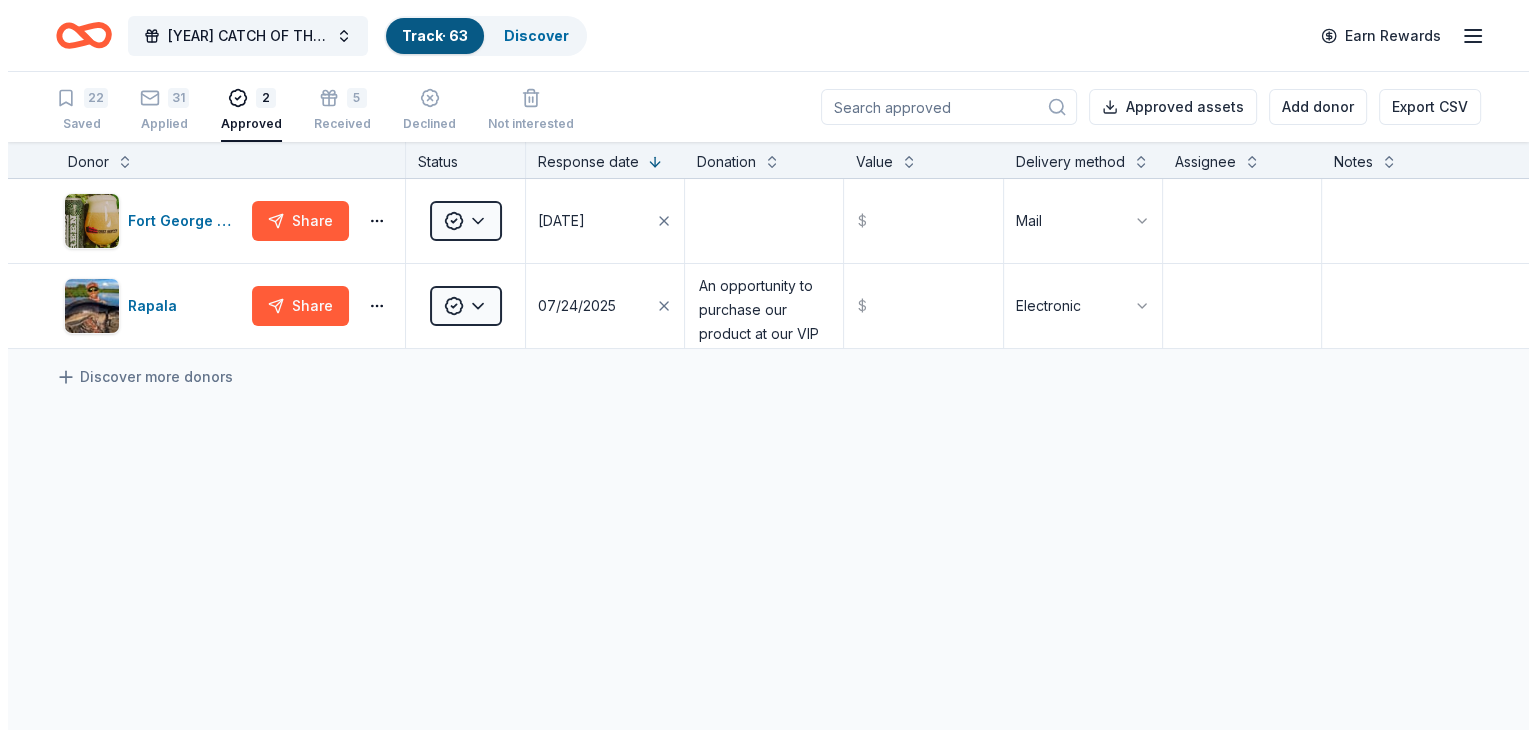 scroll, scrollTop: 0, scrollLeft: 0, axis: both 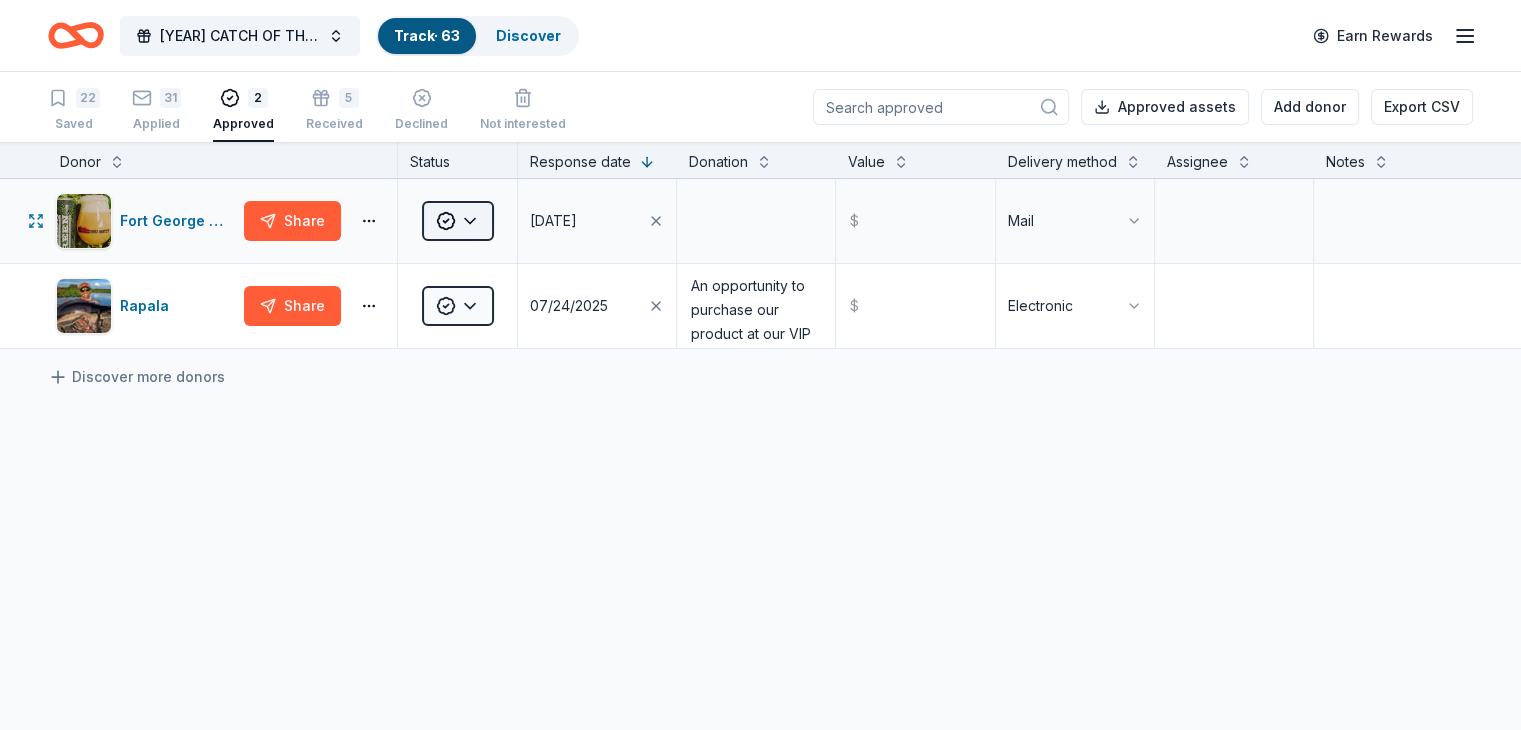 click on "2025 CATCH OF THE SUMMER ONLINE AUCTION Track  · 63 Discover Earn Rewards 22 Saved 31 Applied 2 Approved 5 Received Declined Not interested  Approved assets Add donor Export CSV Donor Status Response date Donation Value Delivery method Assignee Notes Fort George Brewery  Share Approved 07/27/2025 $ Mail Rapala  Share Approved 07/24/2025 An opportunity to purchase our product at our VIP Pricing. $ Electronic   Discover more donors Saved" at bounding box center (760, 365) 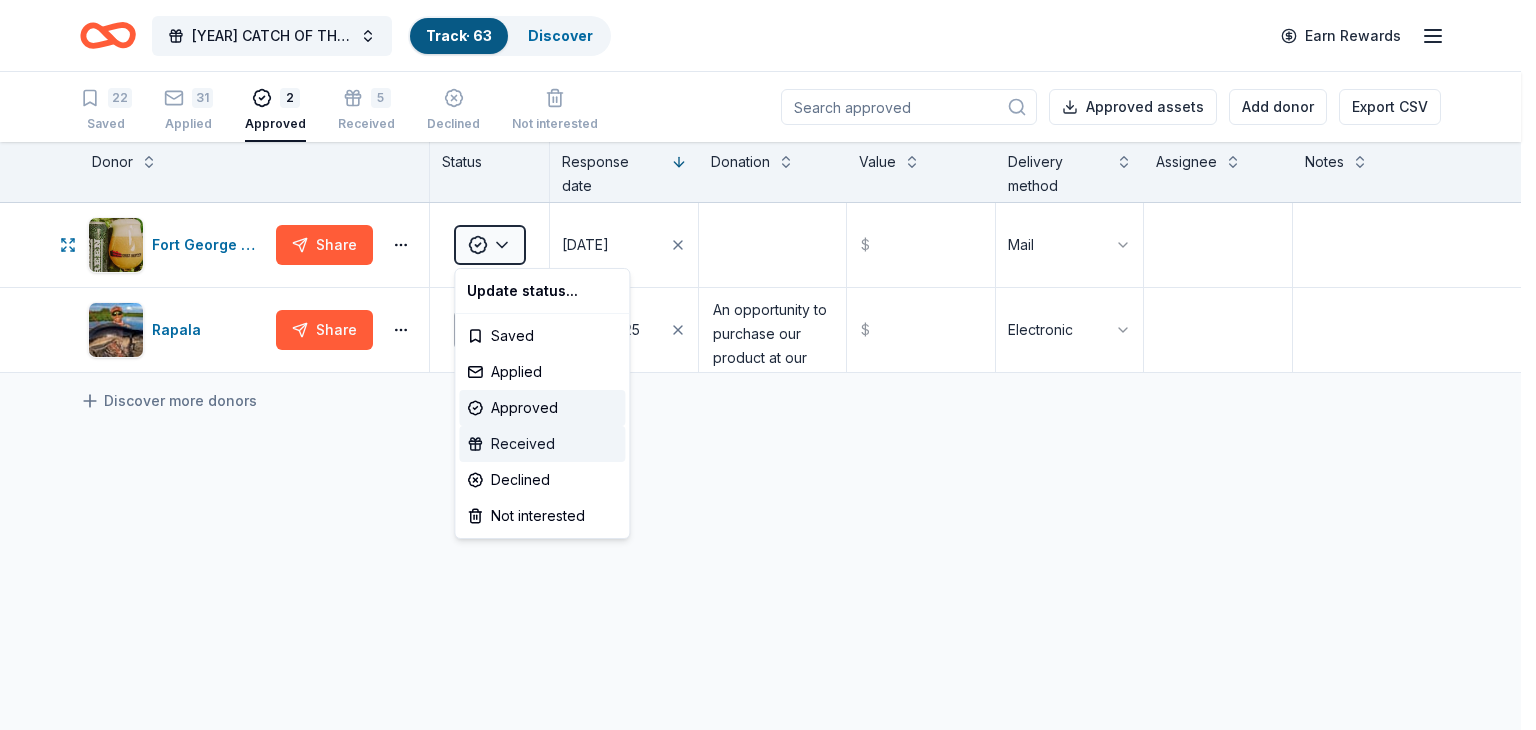 click on "Received" at bounding box center [542, 444] 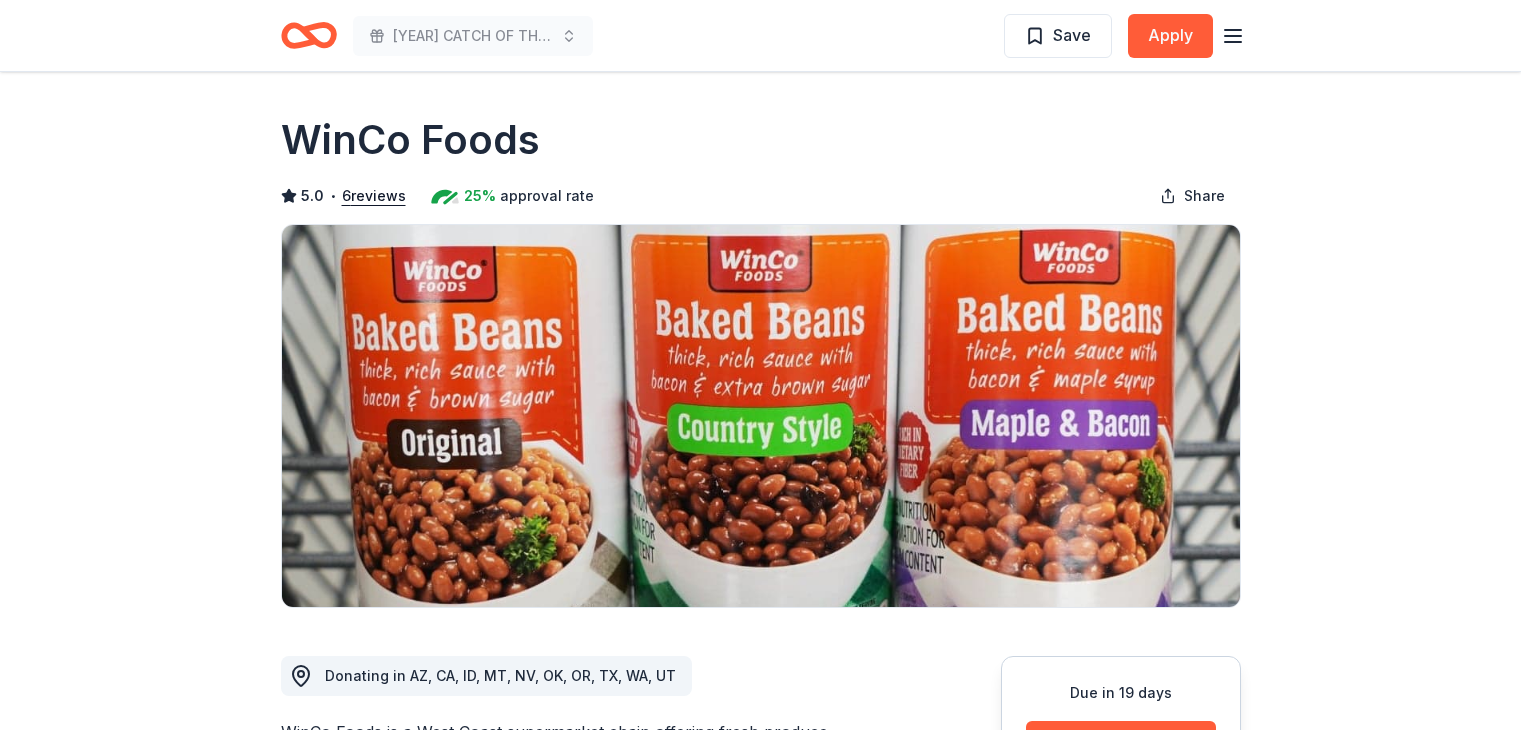 scroll, scrollTop: 0, scrollLeft: 0, axis: both 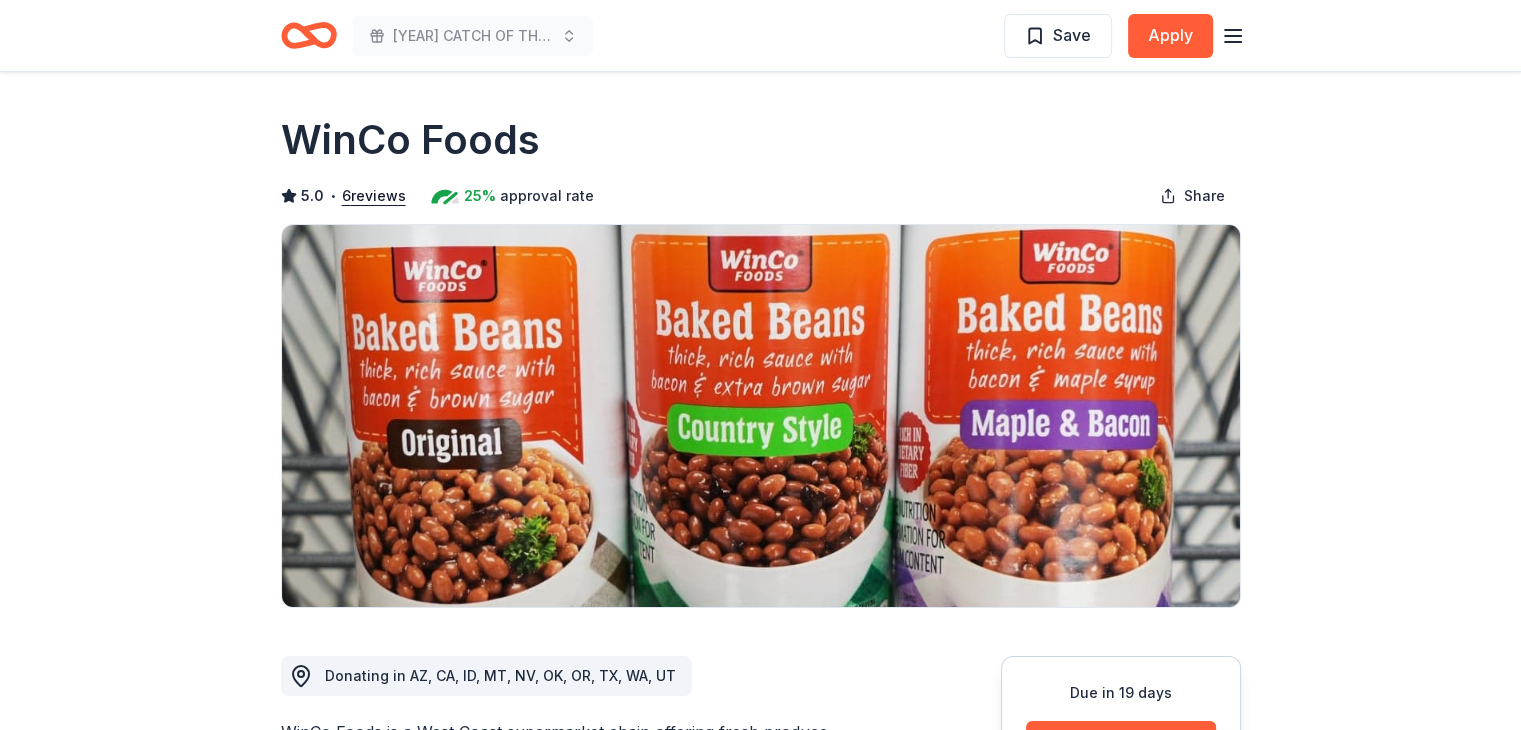 click 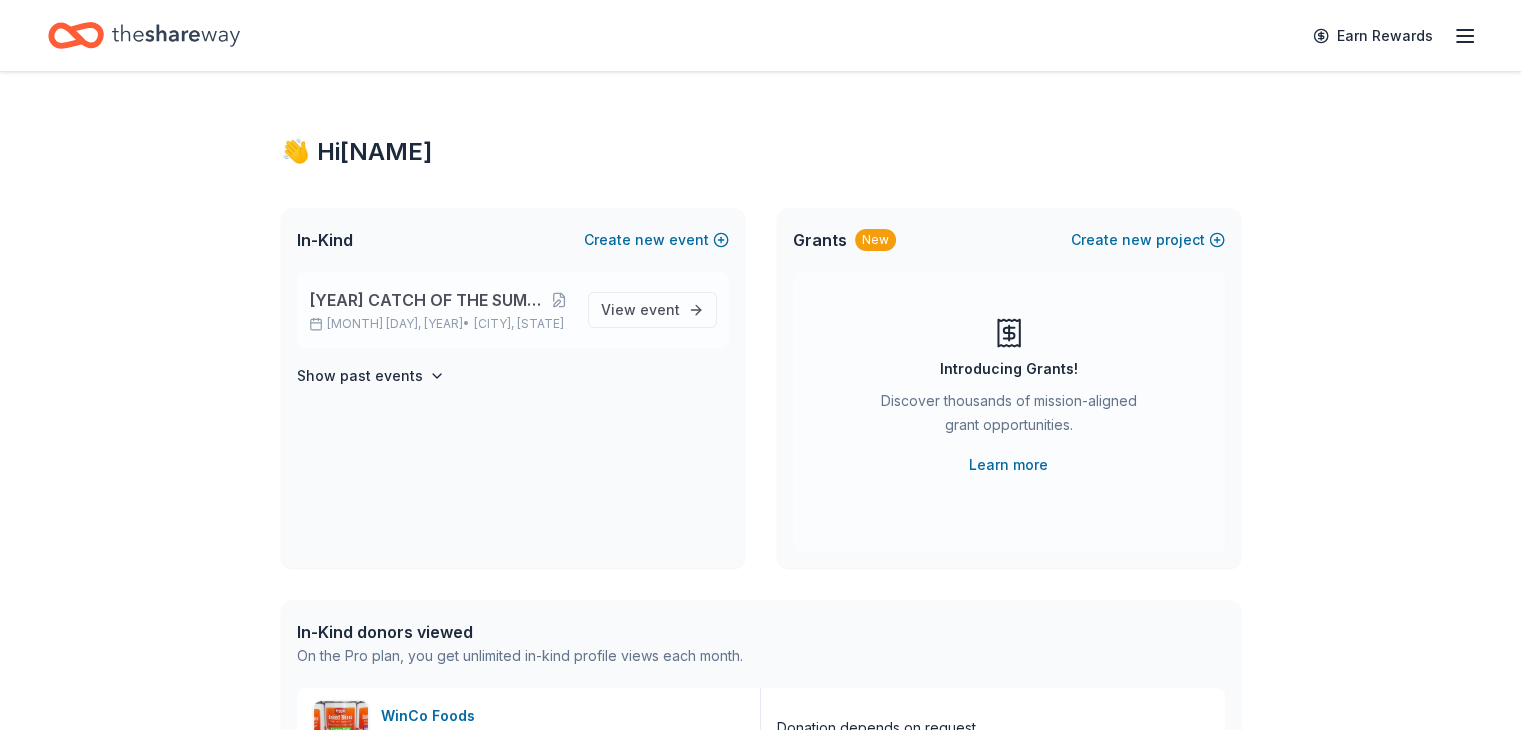 click on "[YEAR] CATCH OF THE SUMMER ONLINE AUCTION [MONTH] [DAY], [YEAR]  •  [CITY], [STATE]" at bounding box center (440, 310) 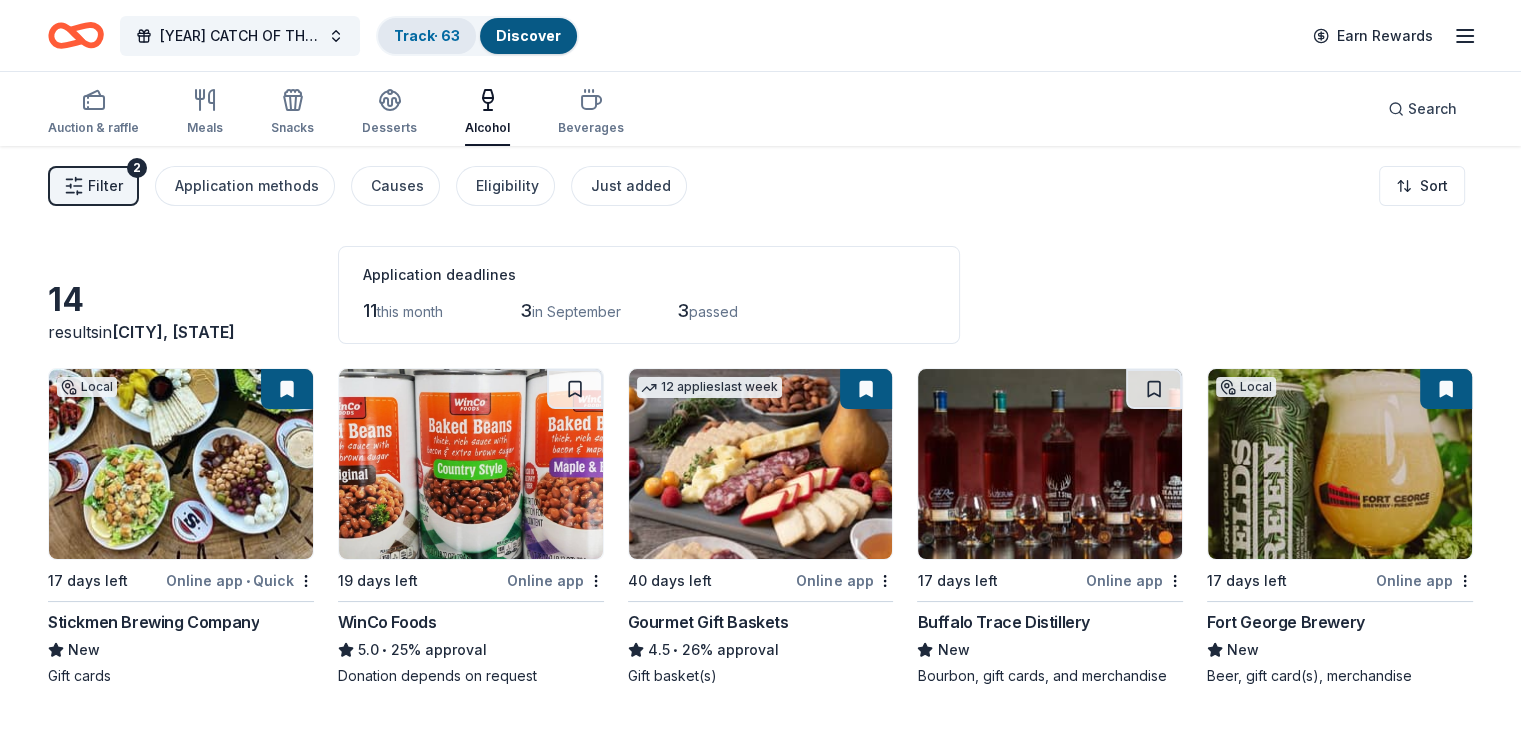 click on "Track  · 63" at bounding box center (427, 35) 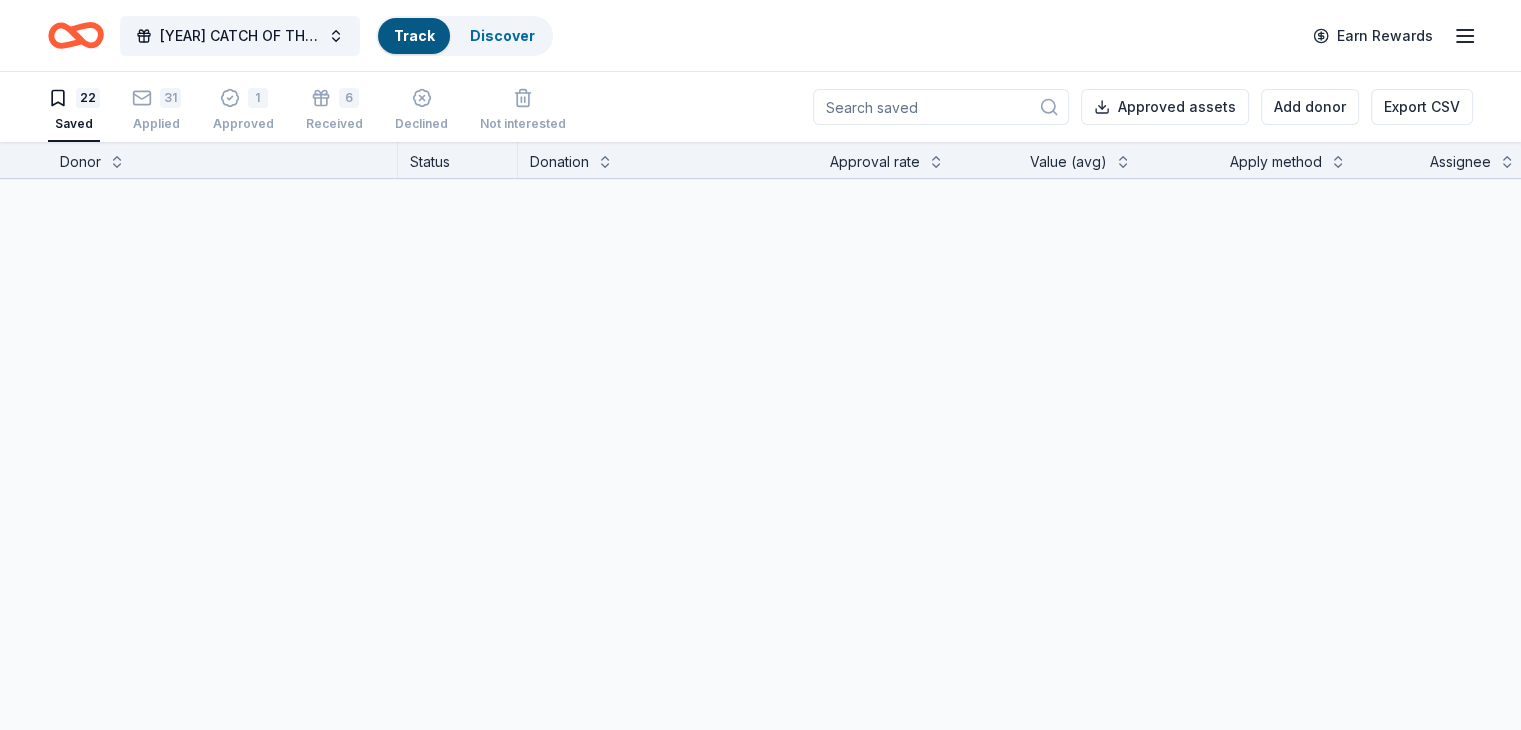 scroll, scrollTop: 0, scrollLeft: 0, axis: both 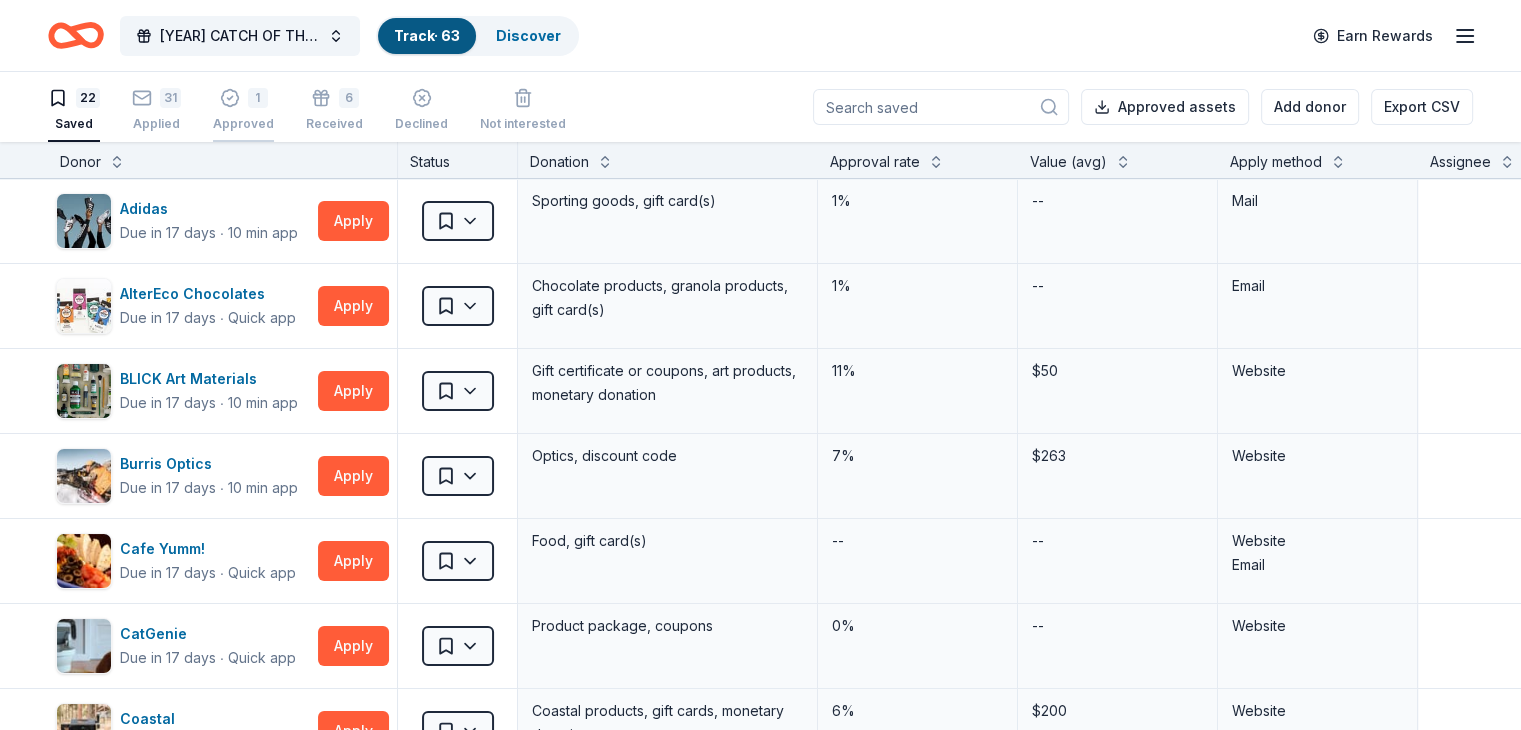 click on "Approved" at bounding box center (243, 124) 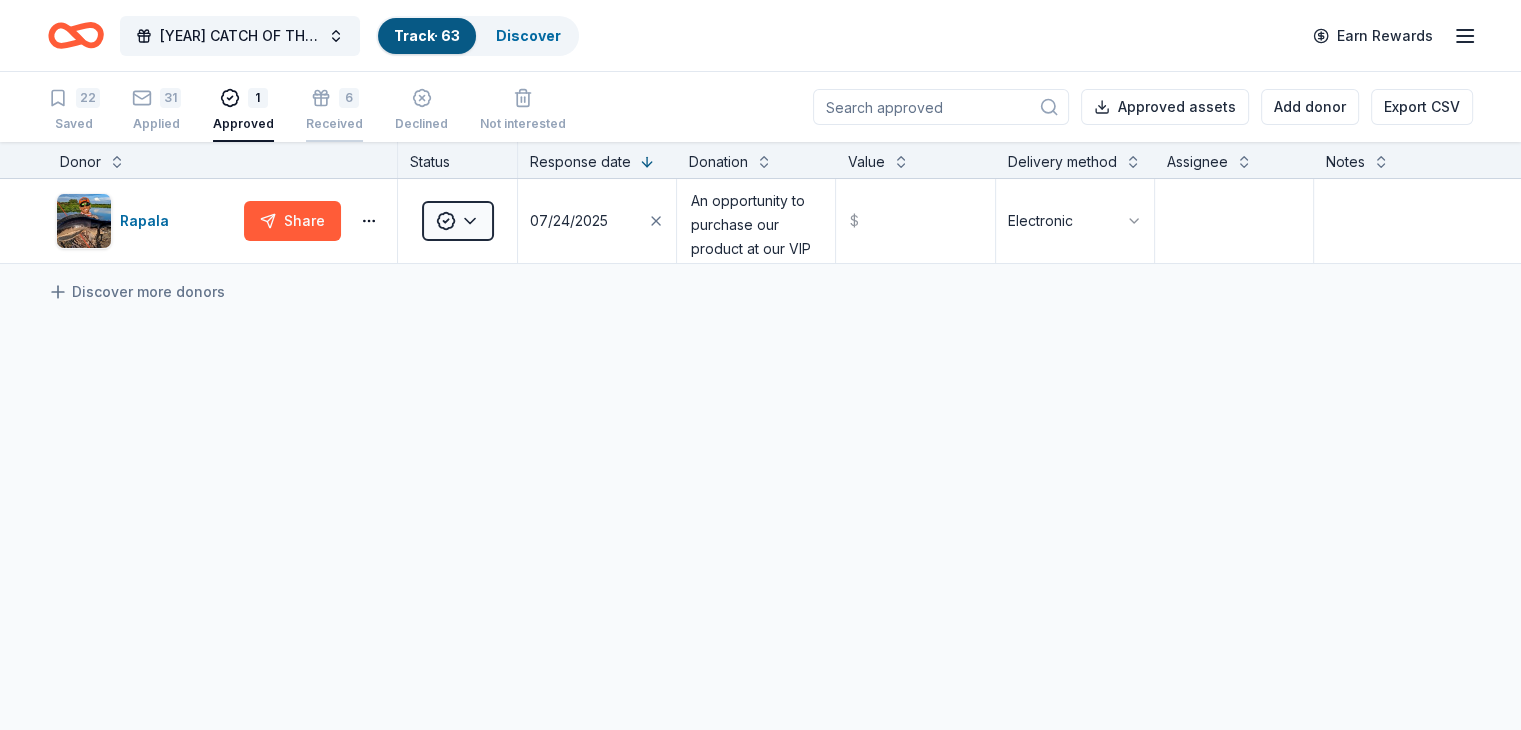 click 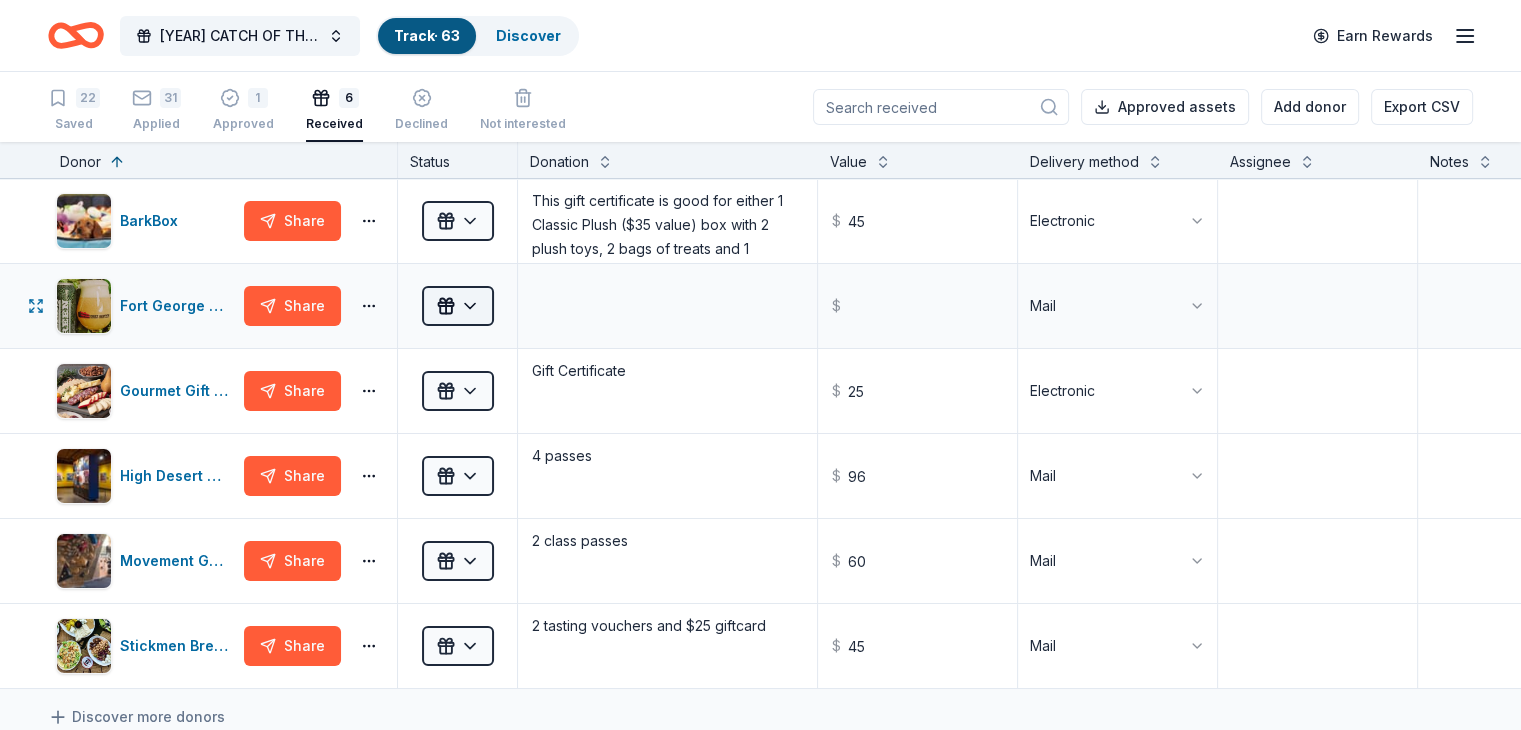 click on "[YEAR] CATCH OF THE SUMMER ONLINE AUCTION Track  · 63 Discover Earn Rewards 22 Saved 31 Applied 1 Approved 6 Received Declined Not interested  Approved assets Add donor Export CSV Donor Status Donation Value Delivery method Assignee Notes BarkBox  Share Received This gift certificate is good for either 1 Classic Plush ($35 value) box with 2 plush toys, 2 bags of treats and 1 surprise item or 1 Super Chewer box ($45 value) with 2 super tough toys, 2 bags of treats and 1 surprise item!  $ 45 Electronic Fort George Brewery  Share Received $ Mail Gourmet Gift Baskets  Share Received Gift Certificate $ 25 Electronic High Desert Museum  Share Received 4 passes $ 96 Mail Movement Gyms  Share Received 2 class passes $ 60 Mail Stickmen Brewing Company  Share Received 2 tasting vouchers and $25 giftcard $ 45 Mail   Discover more donors Saved" at bounding box center (760, 365) 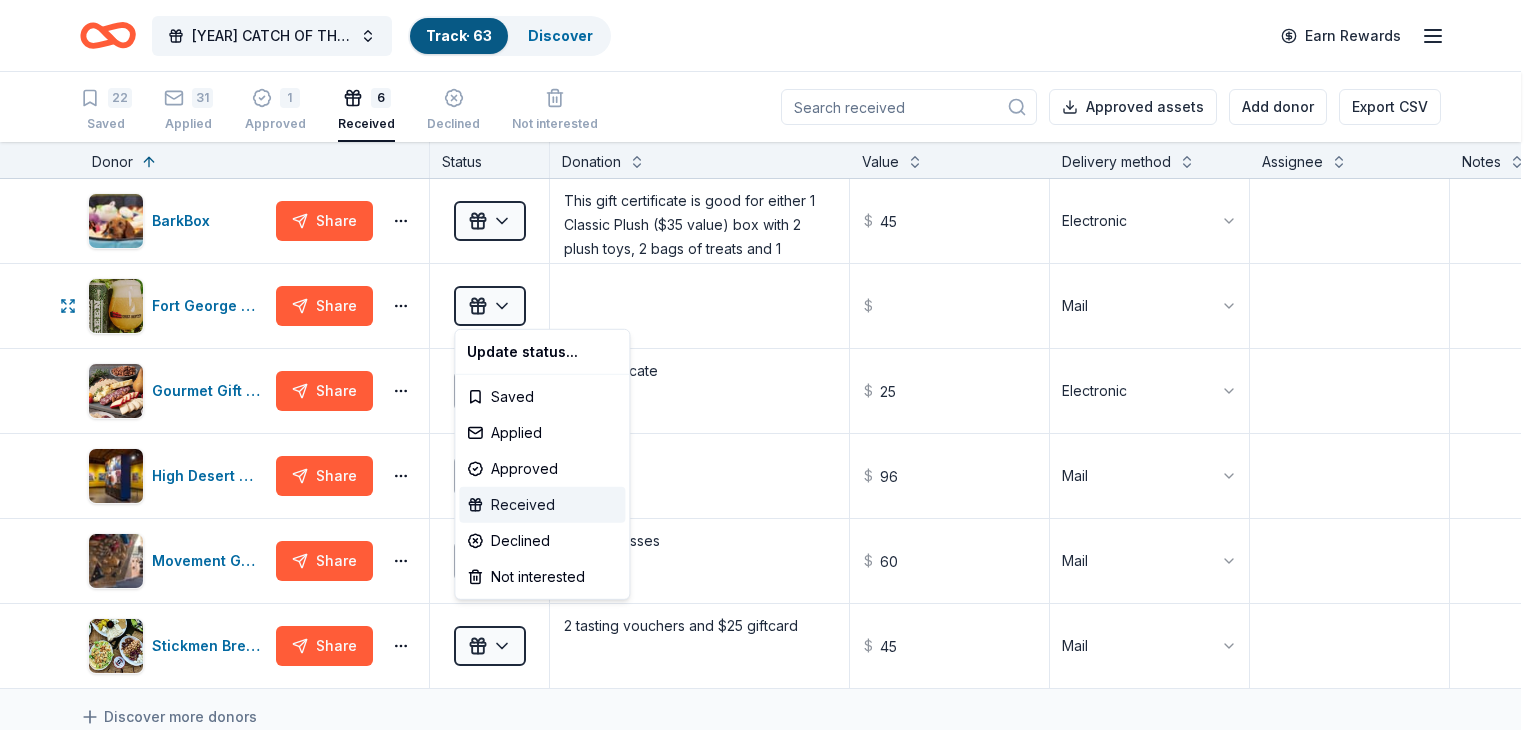 click on "Received" at bounding box center [542, 505] 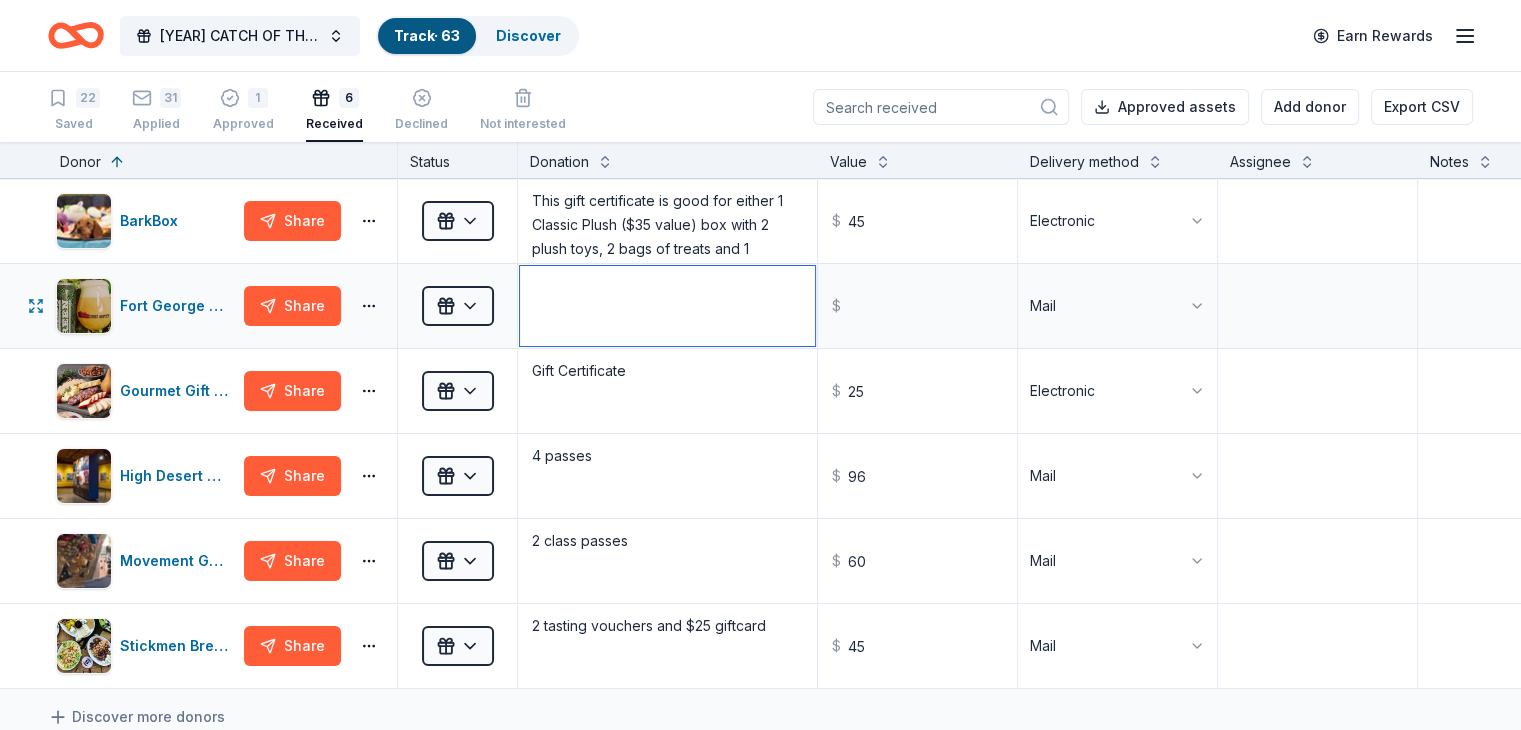 click at bounding box center [667, 306] 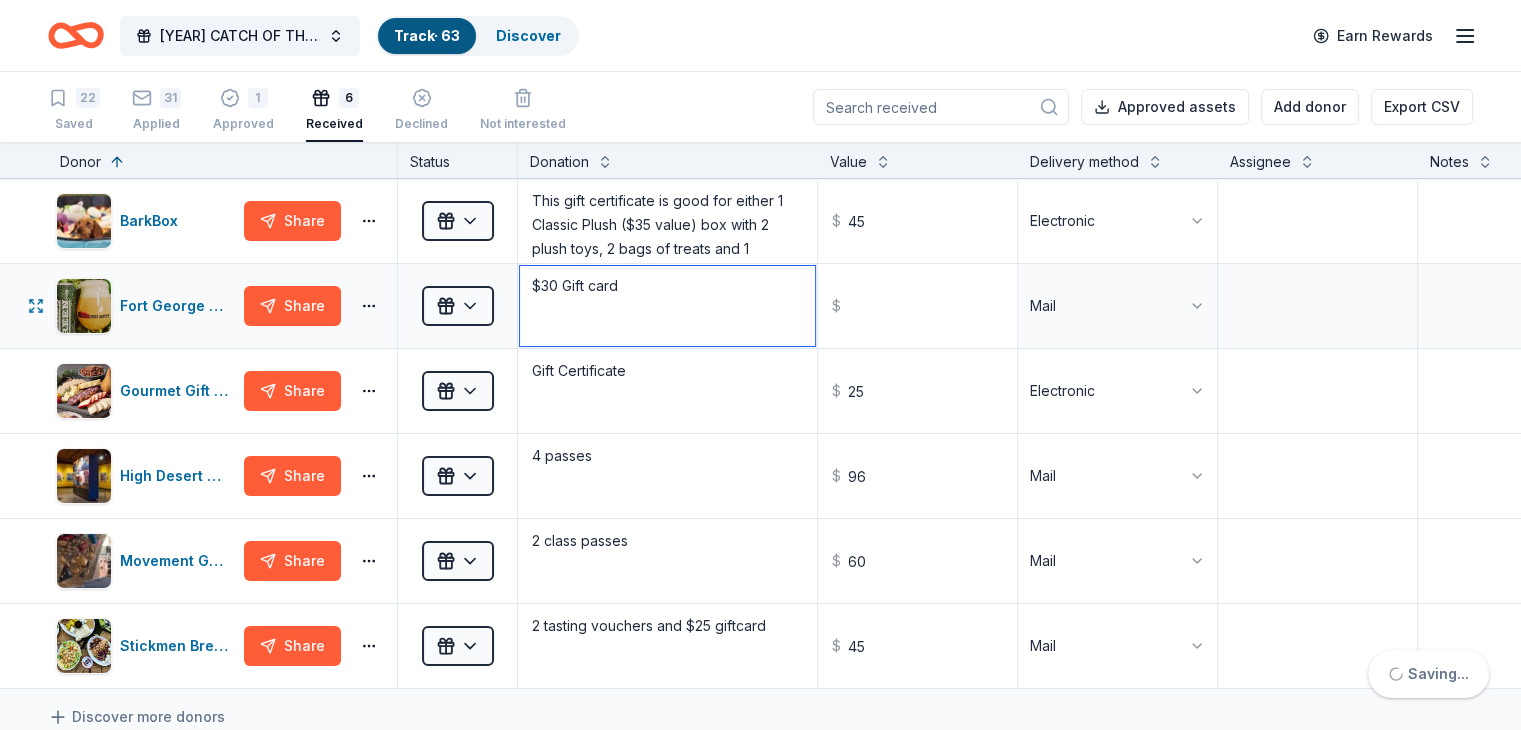 type on "$30 Gift card" 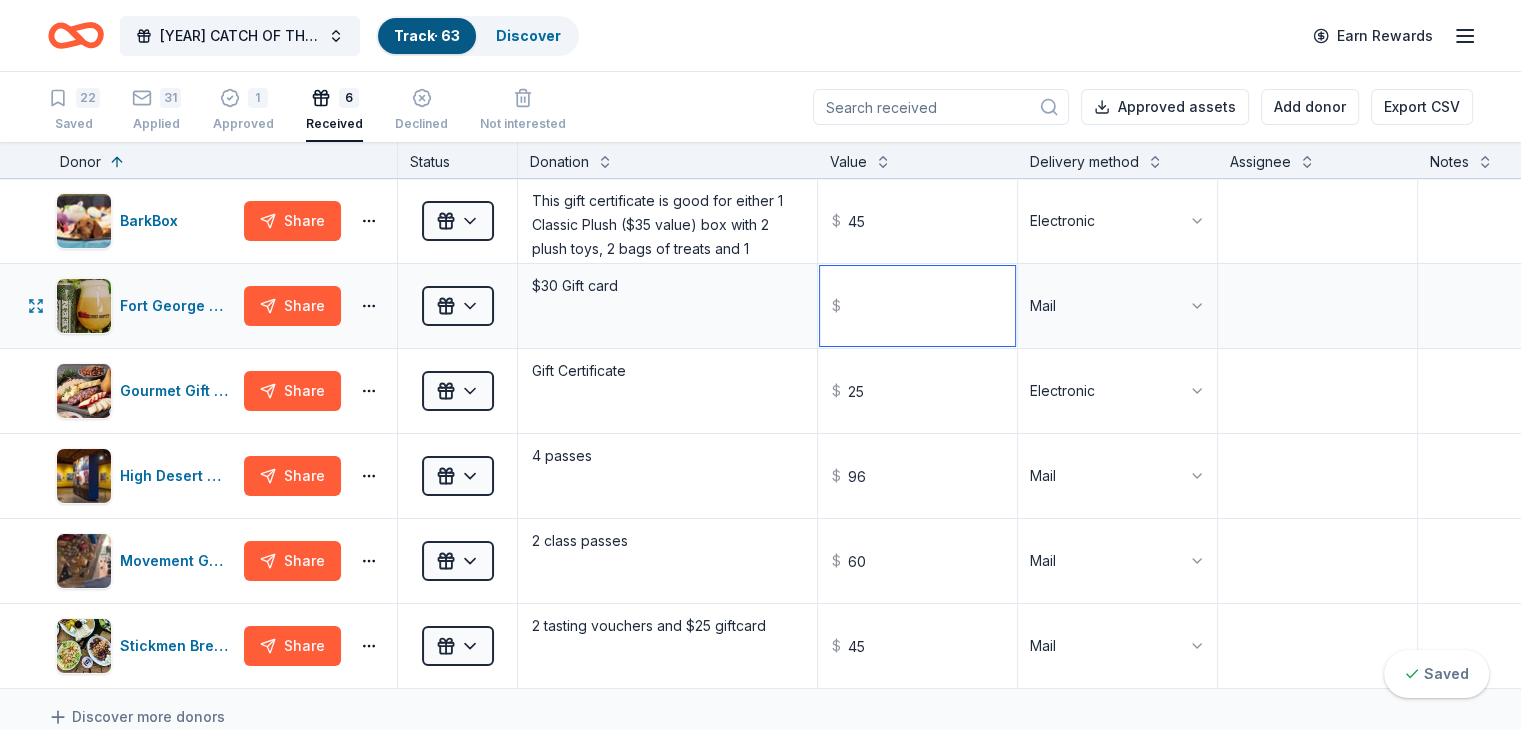 click at bounding box center [917, 306] 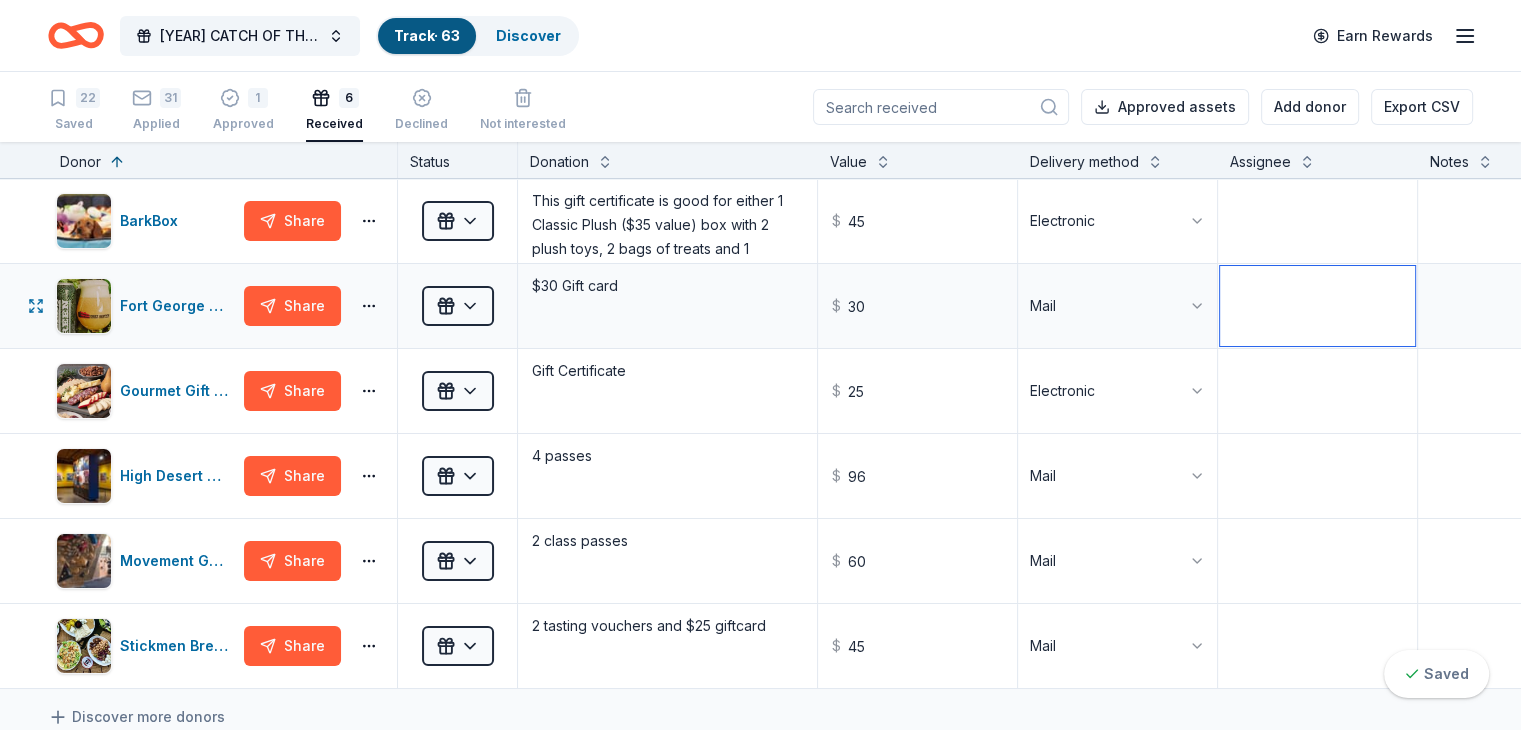 type on "$30.00" 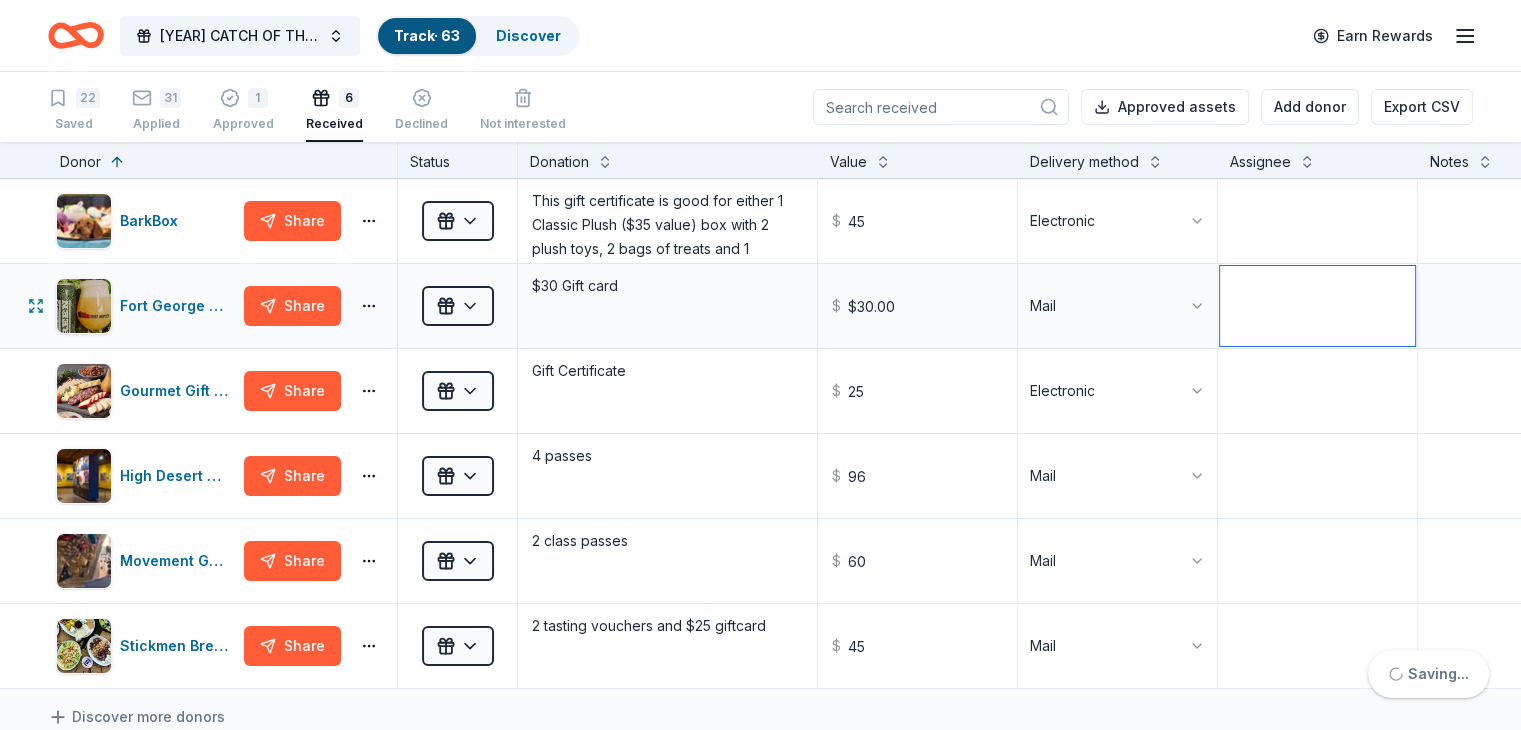 click at bounding box center [1317, 306] 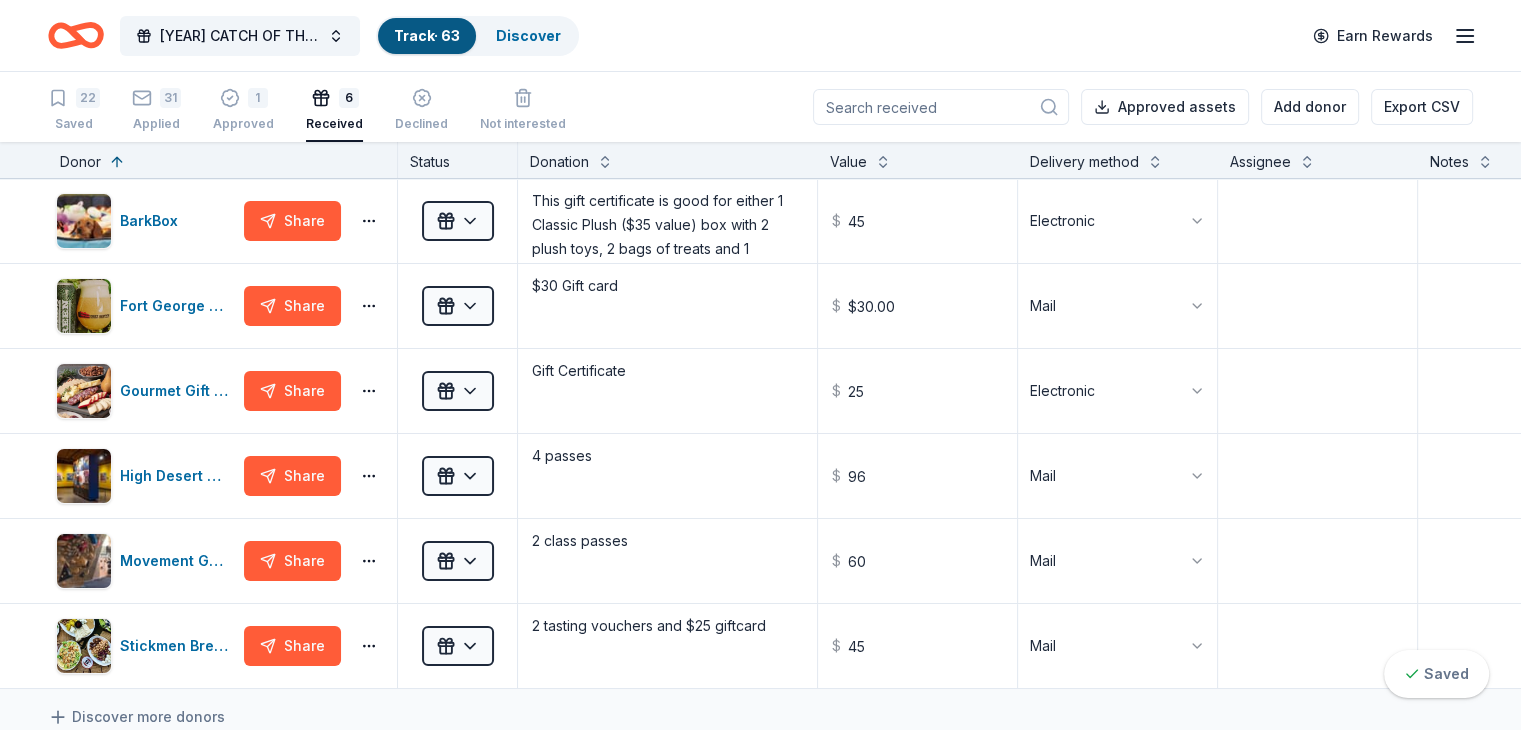 click on "22 Saved 31 Applied 1 Approved 6 Received Declined Not interested  Approved assets Add donor Export CSV" at bounding box center (760, 107) 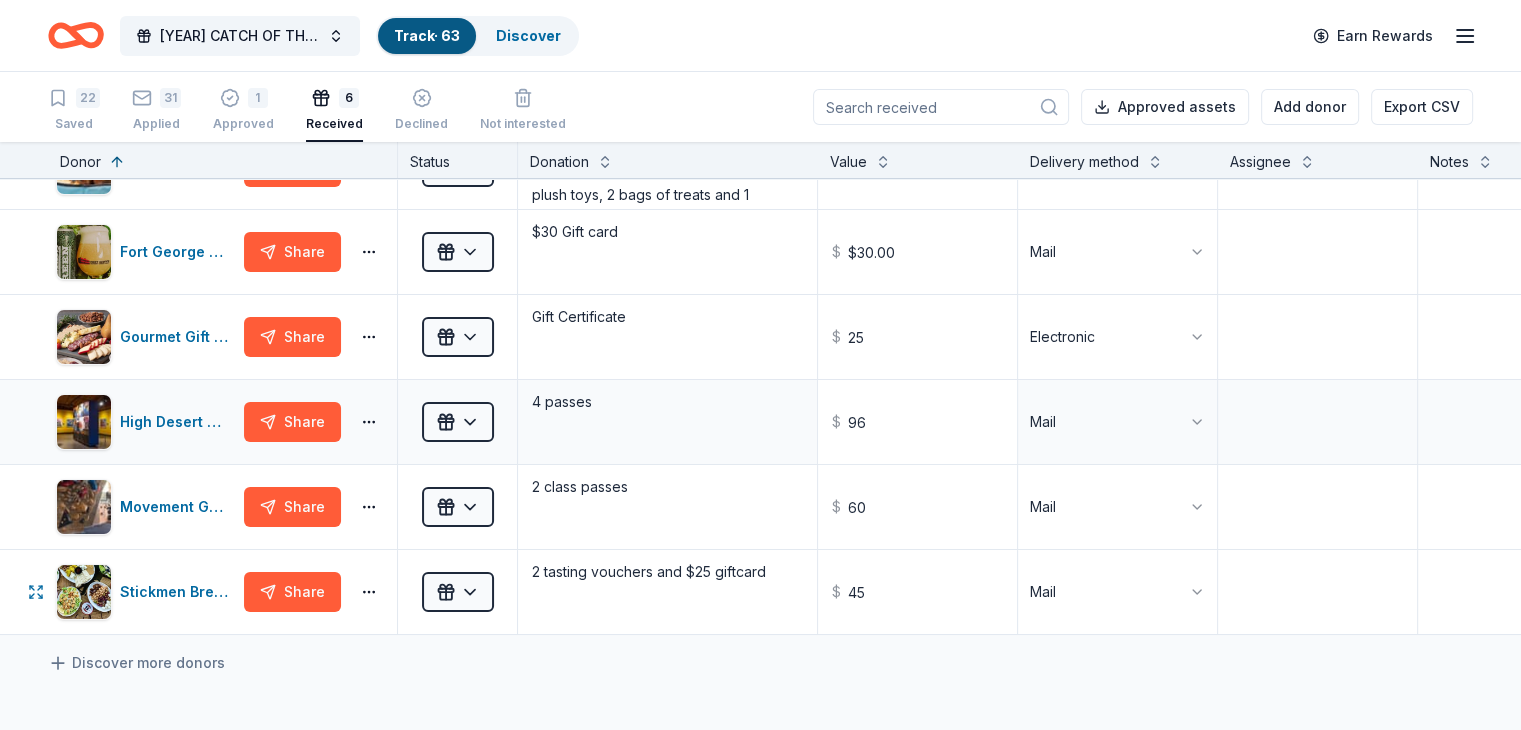 scroll, scrollTop: 0, scrollLeft: 0, axis: both 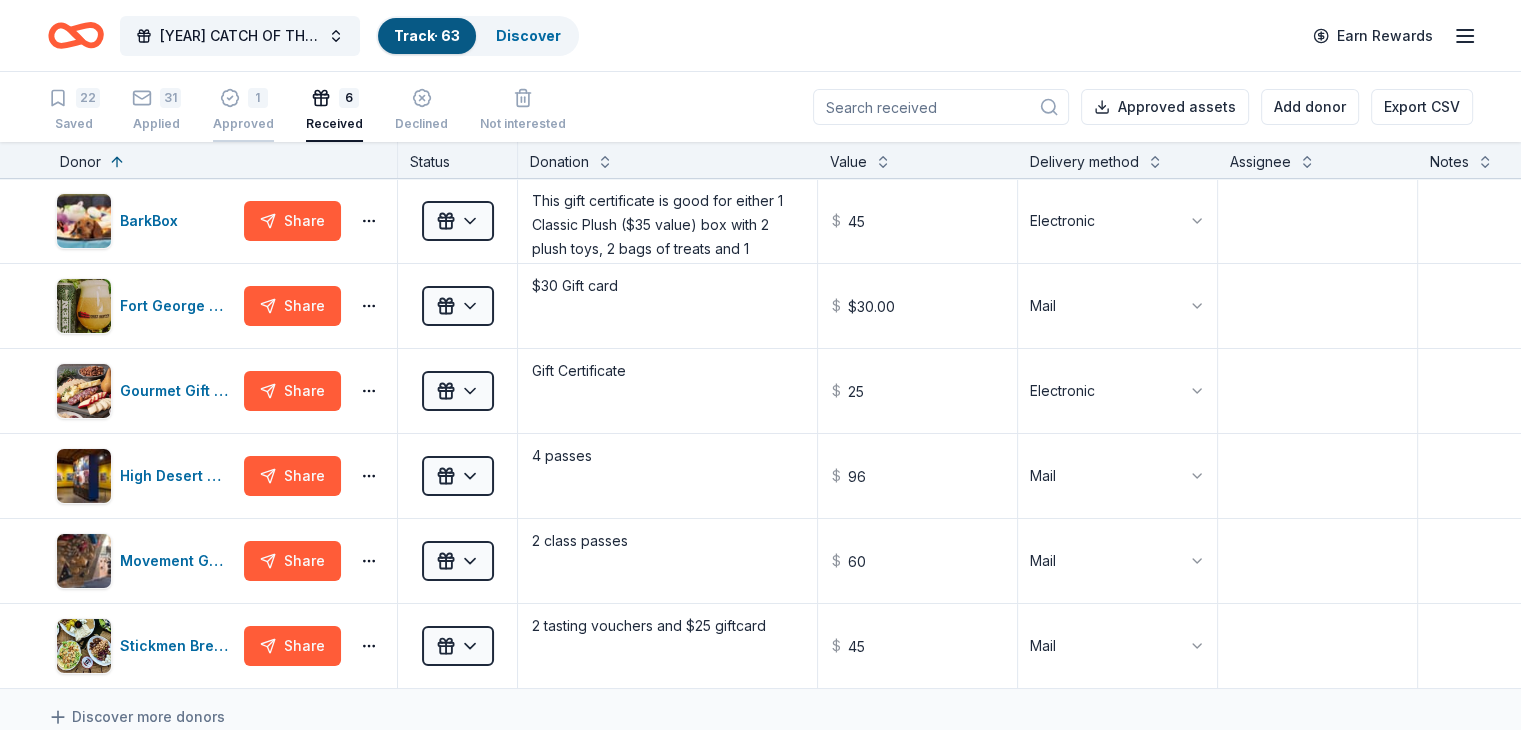 click on "1 Approved" at bounding box center [243, 110] 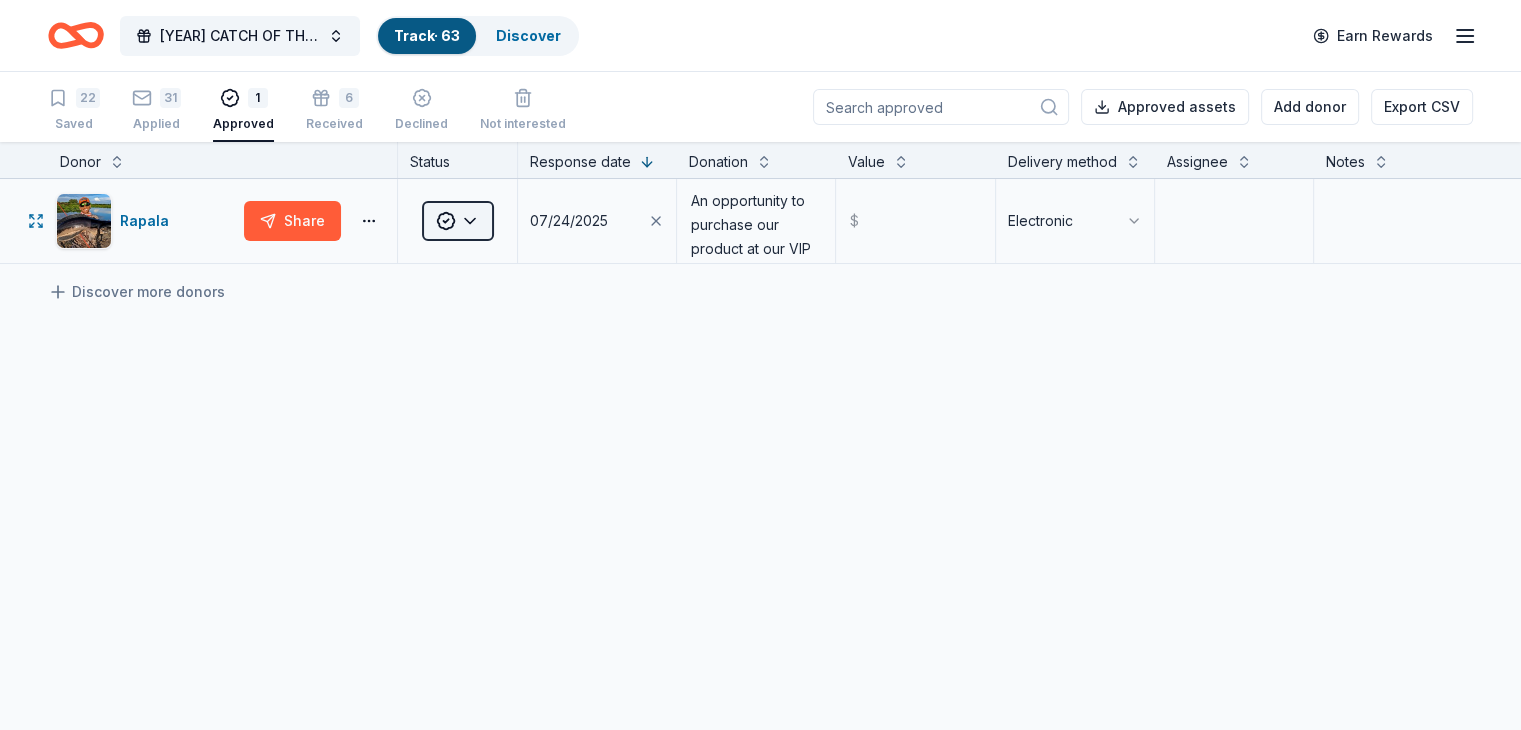 click on "[YEAR] CATCH OF THE SUMMER ONLINE AUCTION Track  · 63 Discover Earn Rewards 22 Saved 31 Applied 1 Approved 6 Received Declined Not interested  Approved assets Add donor Export CSV Donor Status Response date Donation Value Delivery method Assignee Notes Rapala  Share Approved [DATE] An opportunity to purchase our product at our VIP Pricing. $ Electronic   Discover more donors Saved" at bounding box center (760, 365) 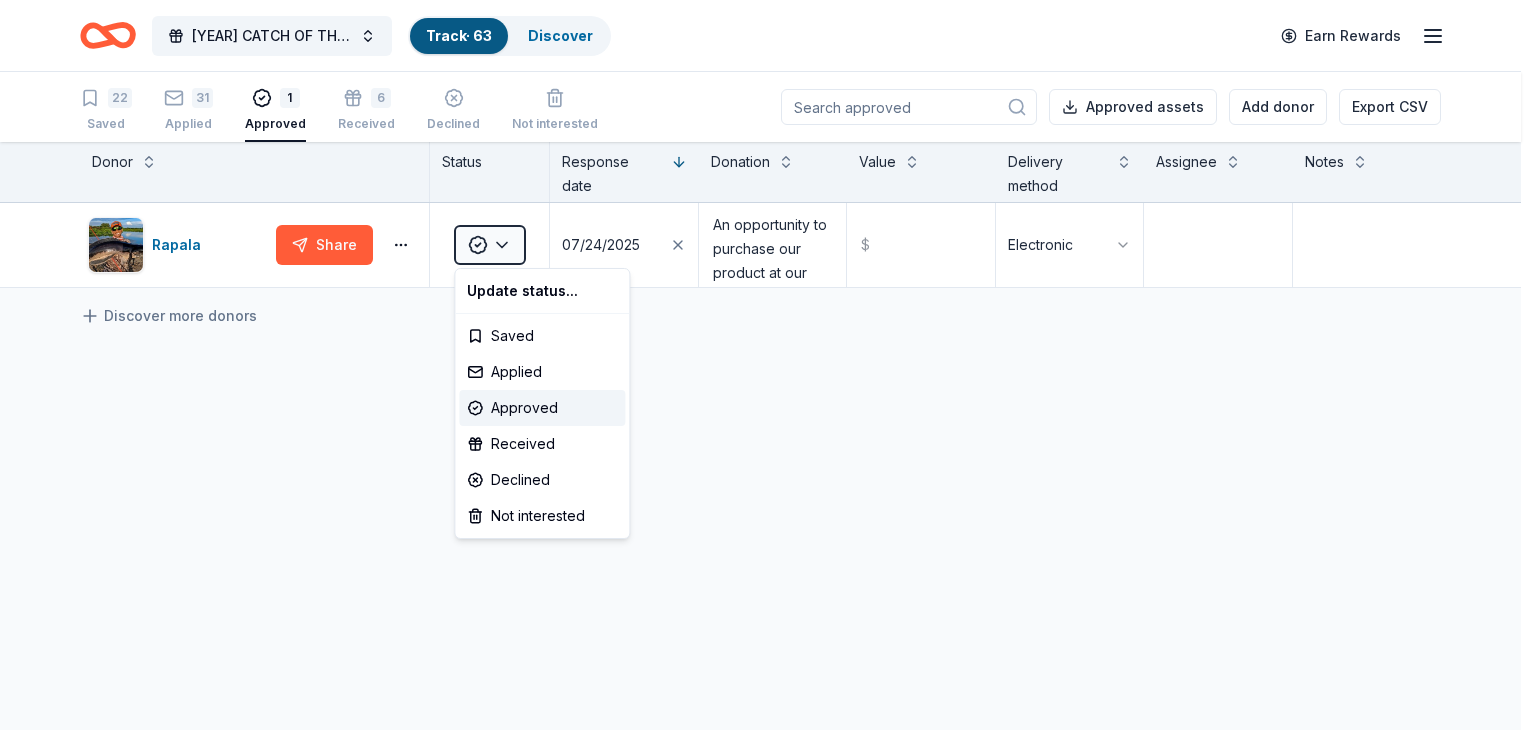 click on "[DATE] CATCH OF THE SUMMER ONLINE AUCTION Track  · 63 Discover Earn Rewards 22 Saved 31 Applied 1 Approved 6 Received Declined Not interested  Approved assets Add donor Export CSV Donor Status Response date Donation Value Delivery method Assignee Notes Rapala  Share Approved [DATE] An opportunity to purchase our product at our VIP Pricing. $ Electronic   Discover more donors Saved Update status... Saved Applied Approved Received Declined Not interested" at bounding box center (768, 365) 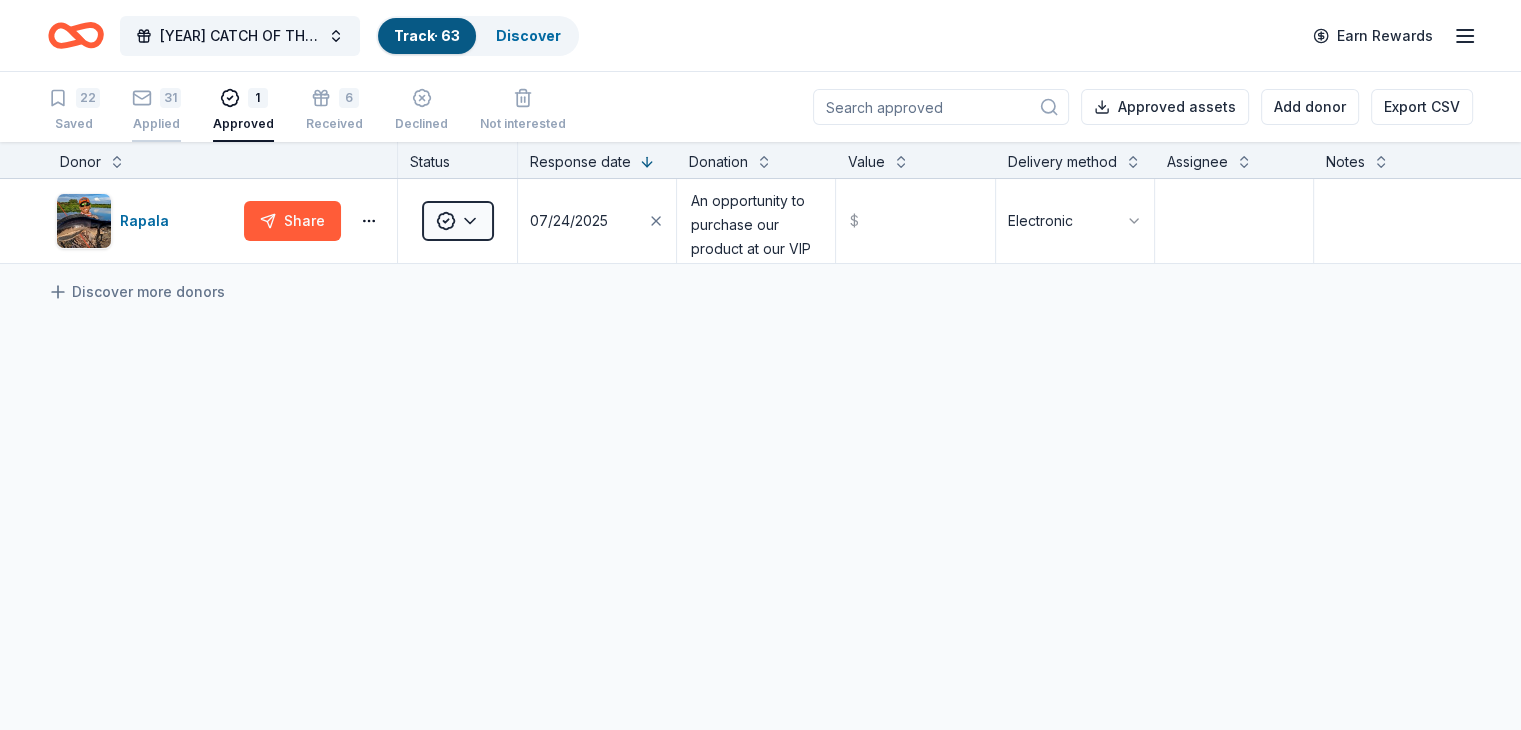 click on "31 Applied" at bounding box center [156, 110] 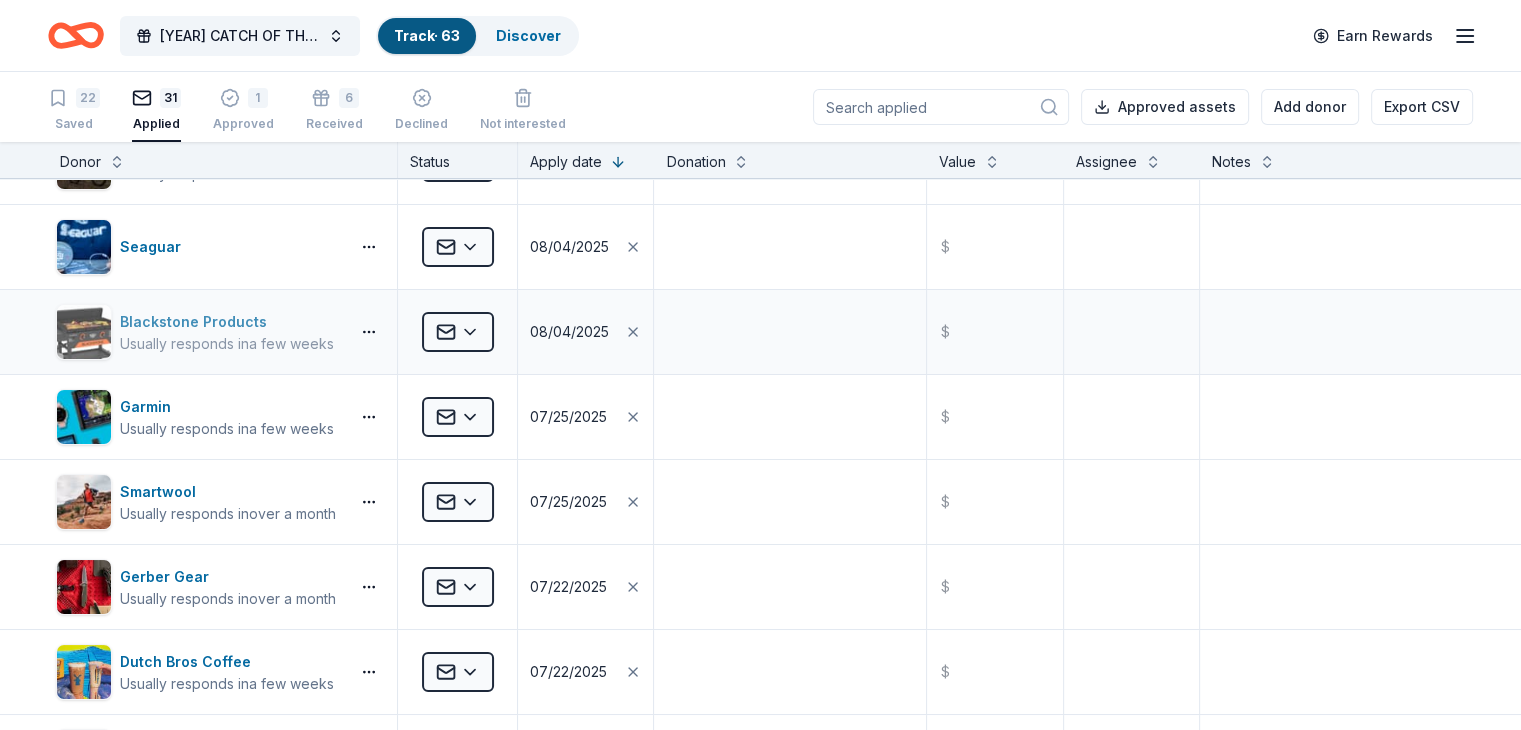 scroll, scrollTop: 0, scrollLeft: 0, axis: both 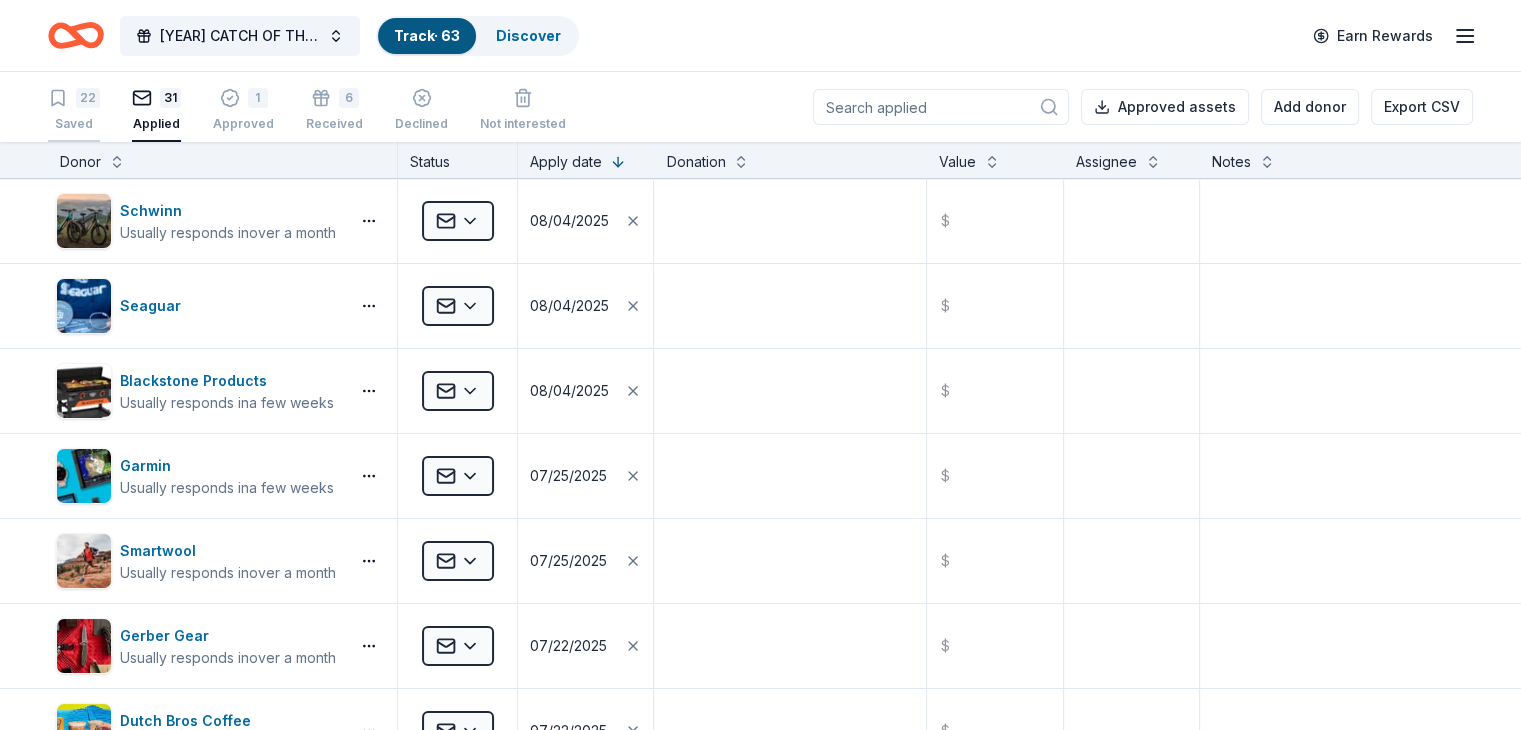 click on "Saved" at bounding box center (74, 124) 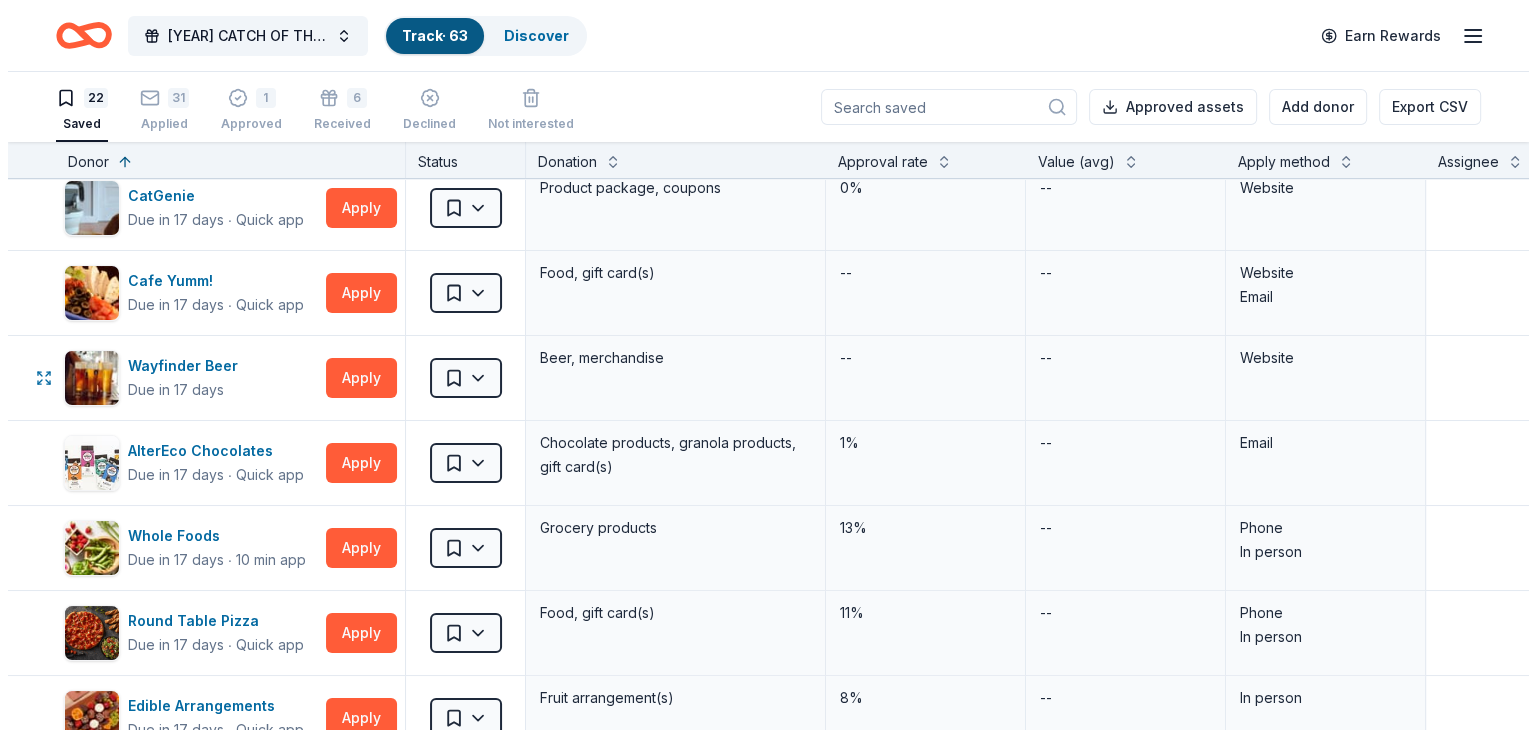 scroll, scrollTop: 268, scrollLeft: 0, axis: vertical 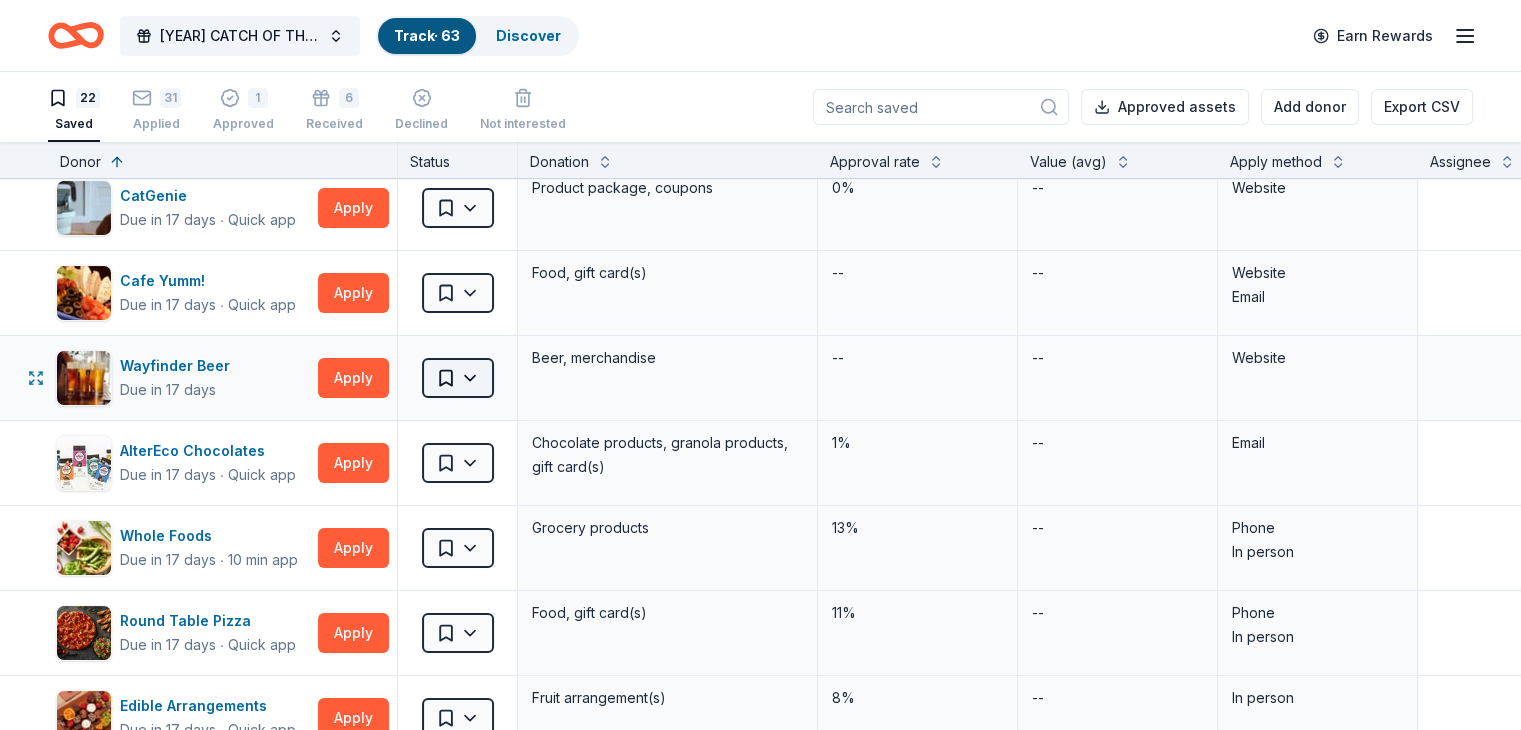 click on "[YEAR] CATCH OF THE SUMMER ONLINE AUCTION Track  · 63 Discover Earn Rewards 22 Saved 31 Applied 1 Approved 6 Received Declined Not interested  Approved assets Add donor Export CSV Donor Status Donation Approval rate Value (avg) Apply method Assignee Notes Adidas Due in 17 days ∙ 10 min app Apply Saved Sporting goods, gift card(s) 1% -- Mail Burris Optics Due in 17 days ∙ 10 min app Apply Saved Optics, discount code 7% $263 Website Coastal Due in 17 days ∙ 10 min app Apply Saved Coastal products, gift cards, monetary donation 6% $200 Website CatGenie Due in 17 days ∙ Quick app Apply Saved Product package, coupons 0% -- Website Cafe Yumm! Due in 17 days ∙ Quick app Apply Saved Food, gift card(s) -- -- Website Email Wayfinder Beer Due in 17 days Apply Saved Beer, merchandise -- -- Website AlterEco Chocolates Due in 17 days ∙ Quick app Apply Saved Chocolate products, granola products, gift card(s) 1% -- Email Whole Foods Due in 17 days ∙ 10 min app Apply Saved Grocery products 13% -- Phone In person" at bounding box center (760, 365) 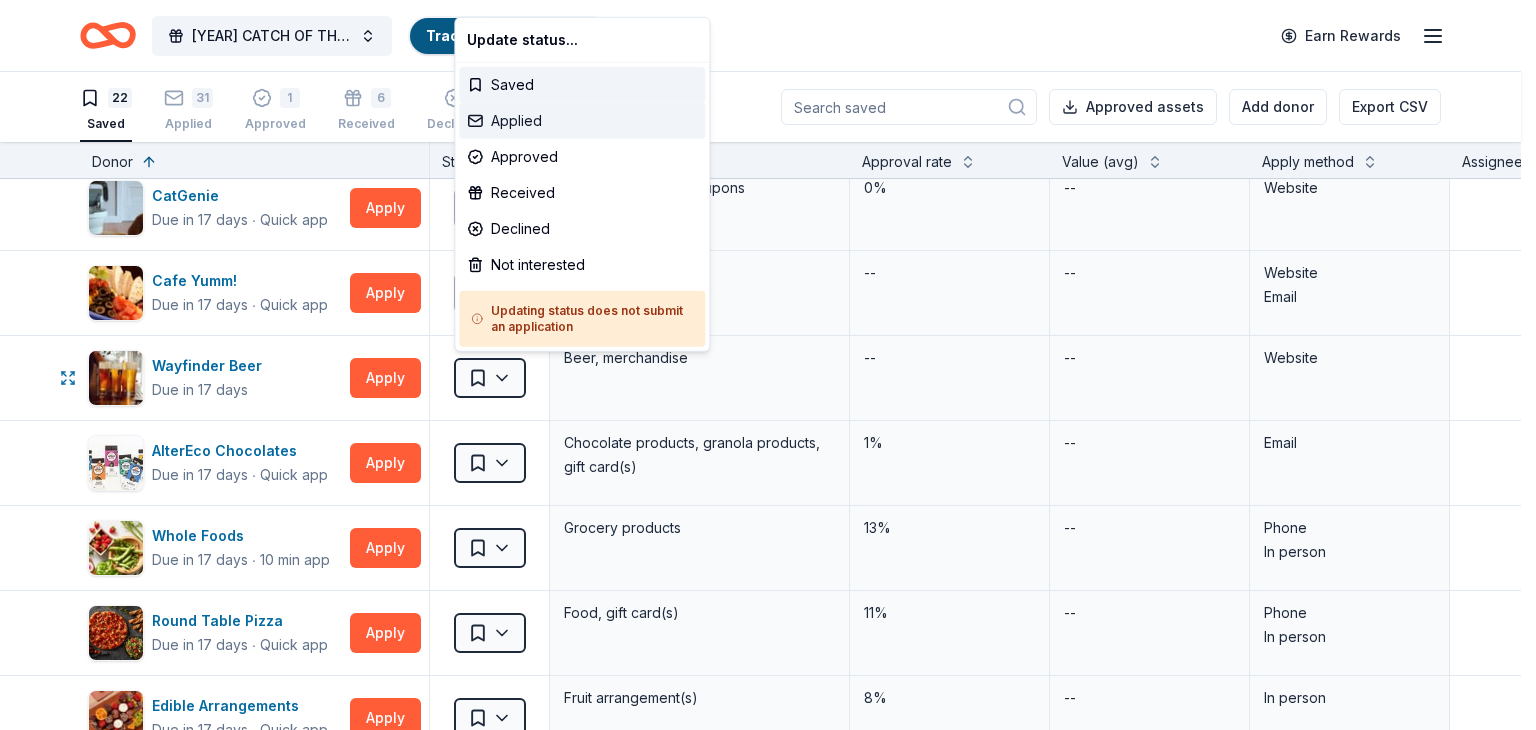 click on "Applied" at bounding box center [582, 121] 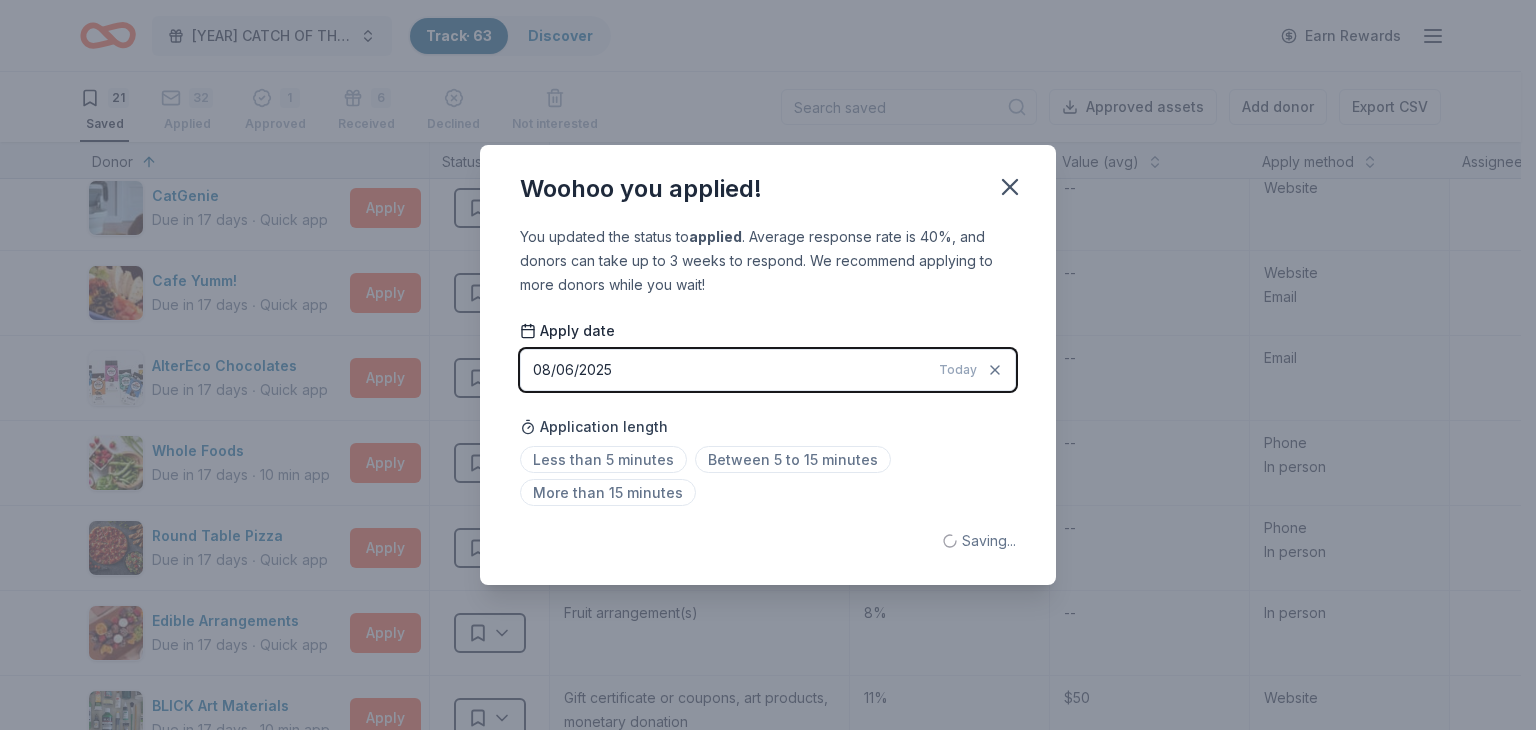 click on "08/06/2025" at bounding box center [572, 370] 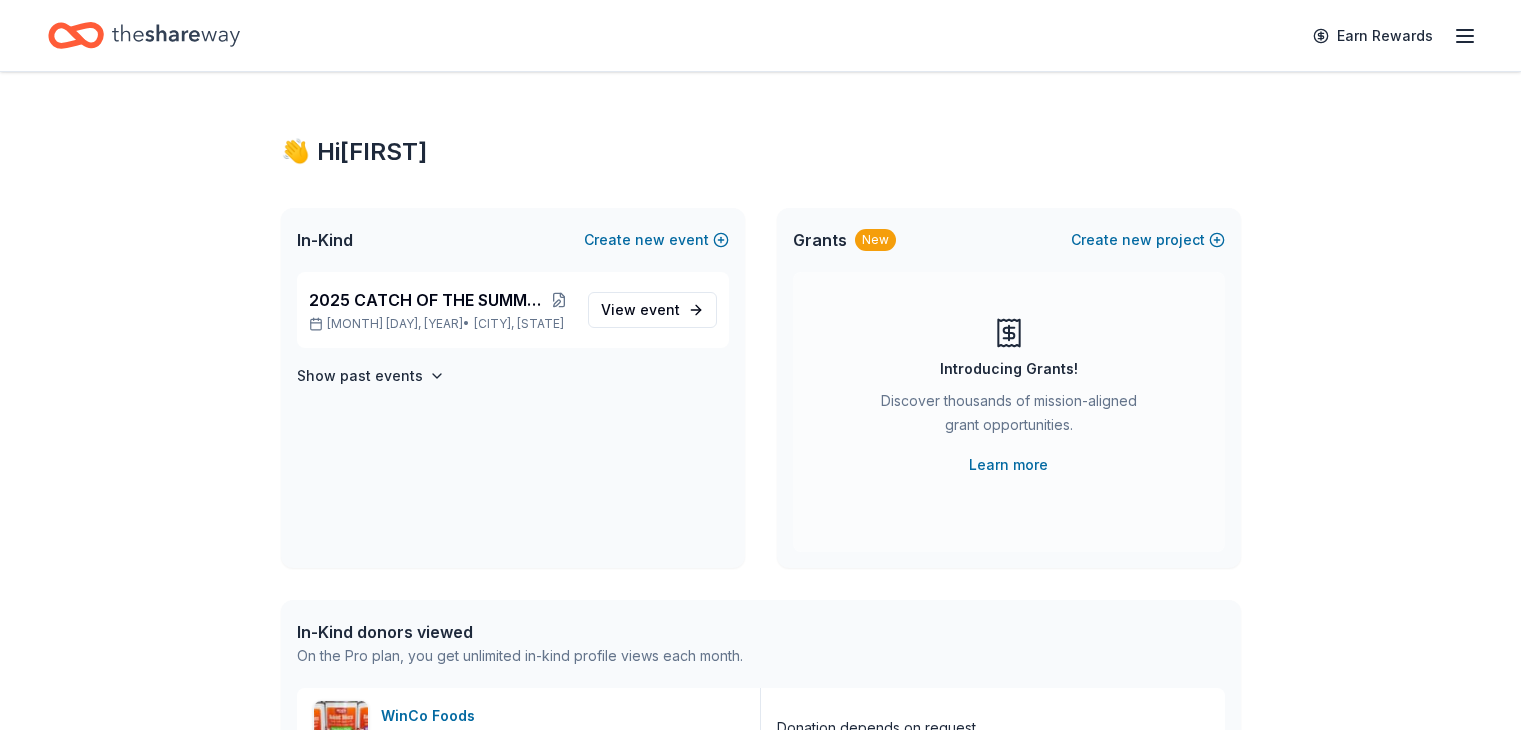 scroll, scrollTop: 0, scrollLeft: 0, axis: both 